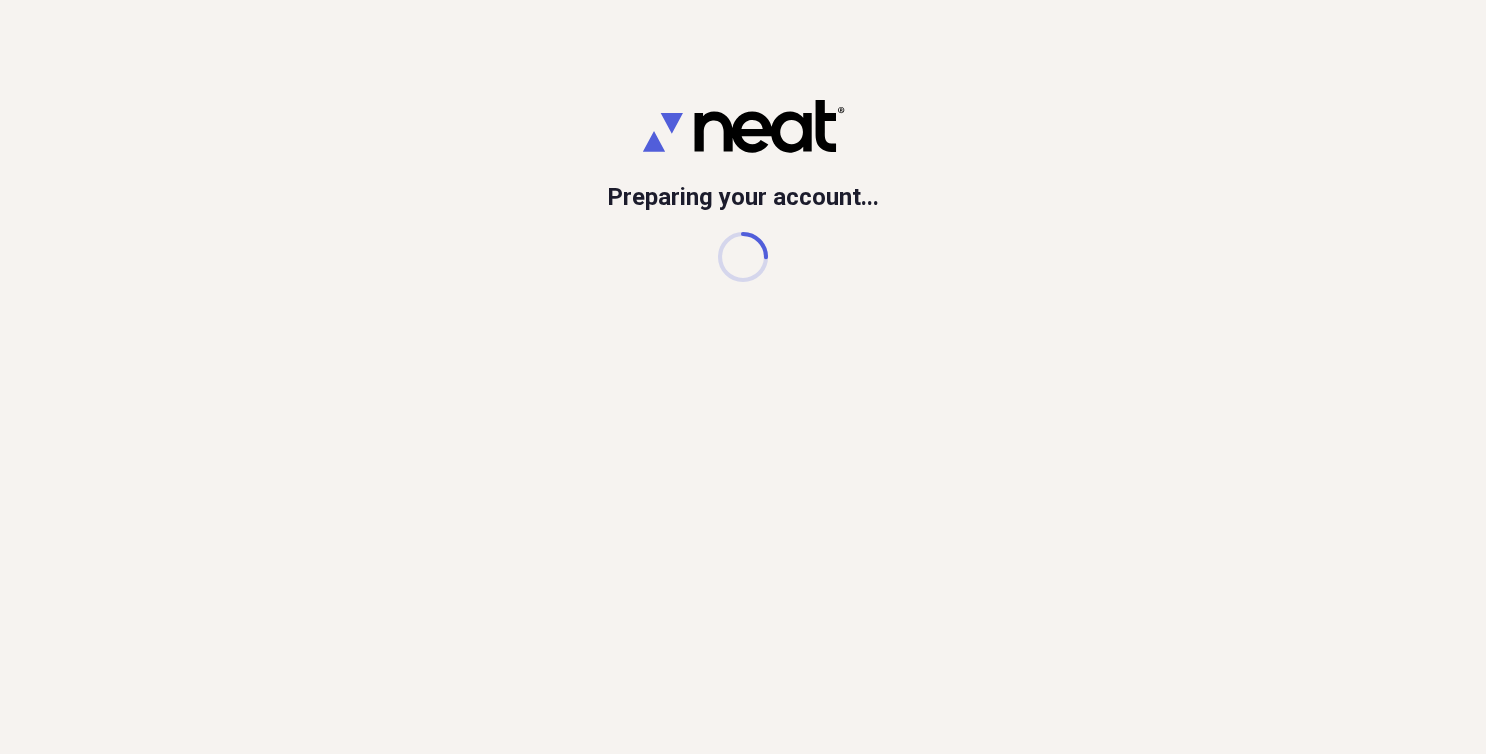 scroll, scrollTop: 0, scrollLeft: 0, axis: both 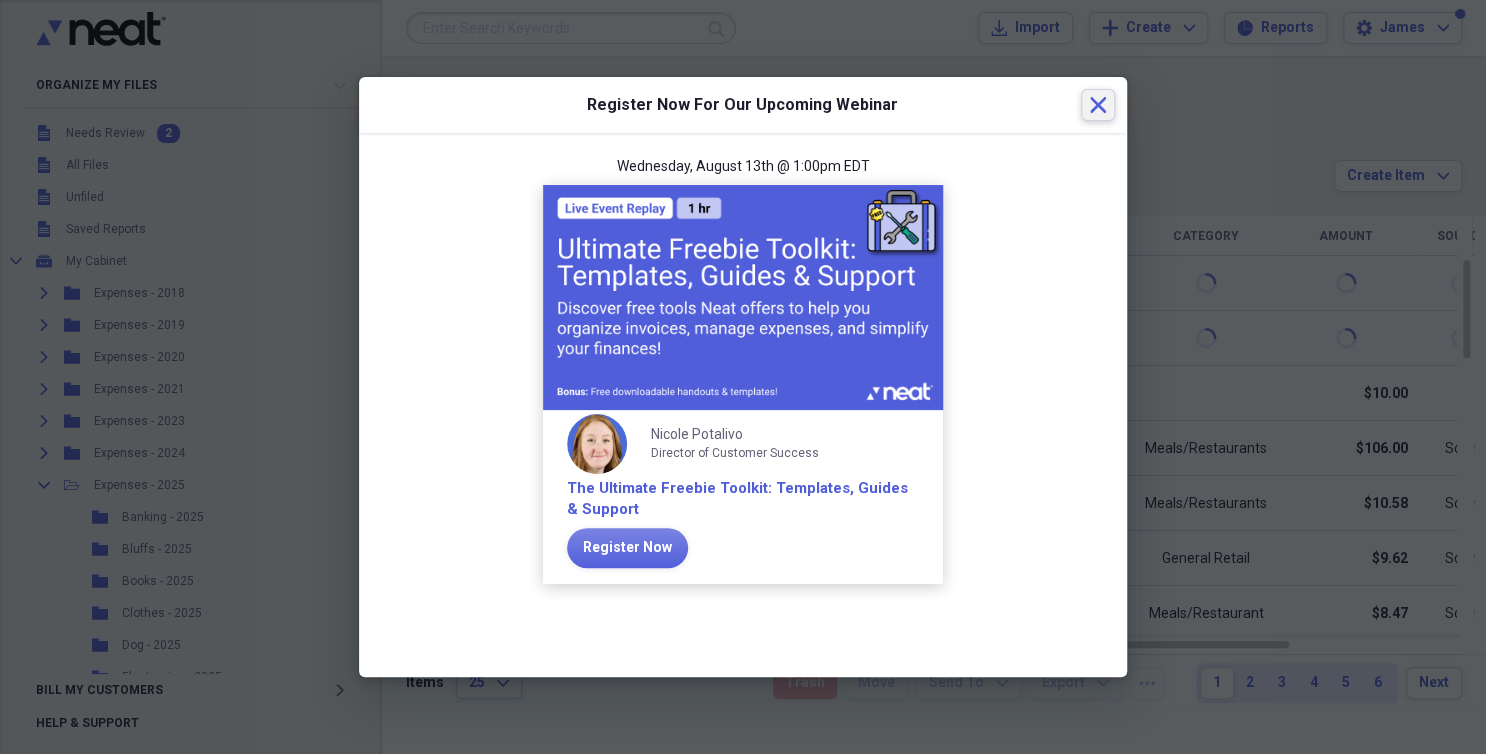 click 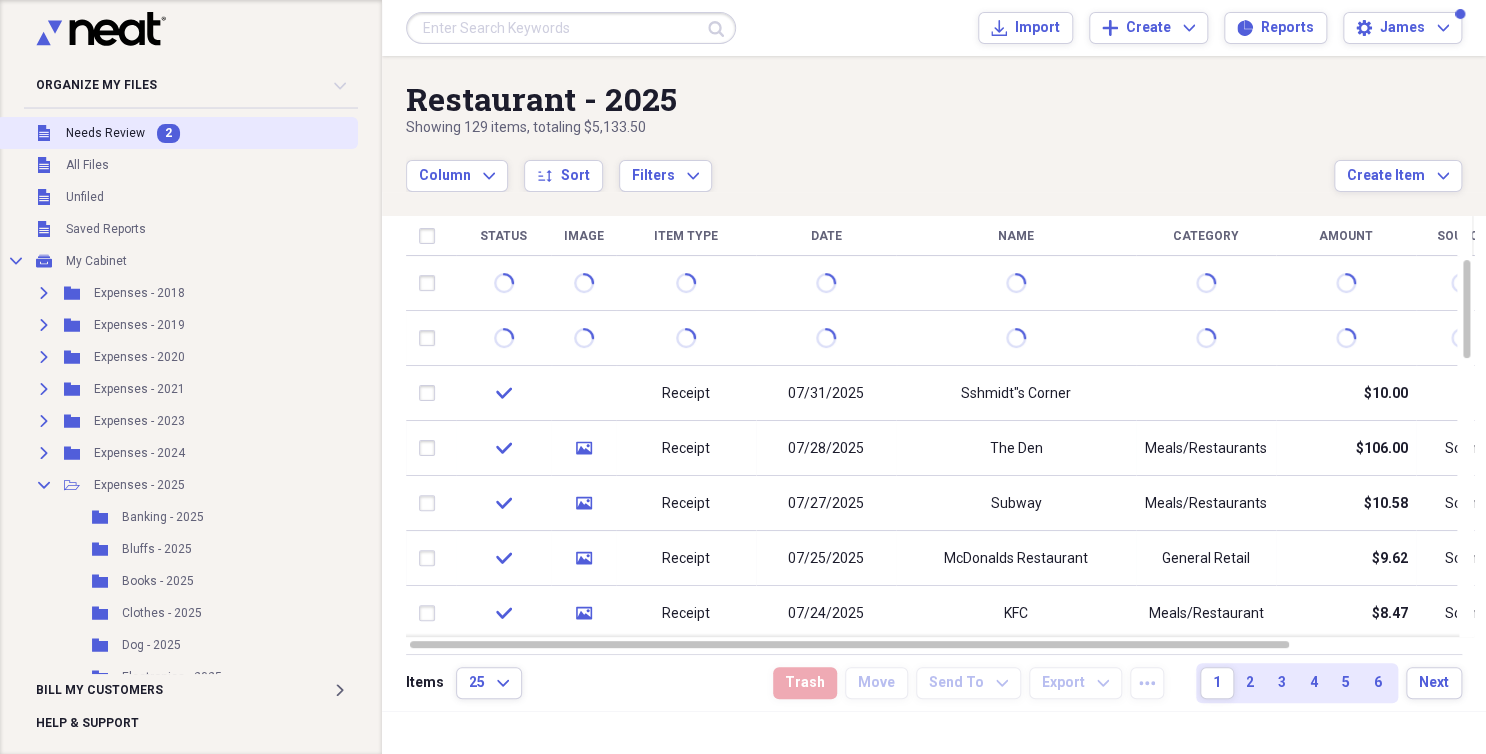 click on "Needs Review" at bounding box center [105, 133] 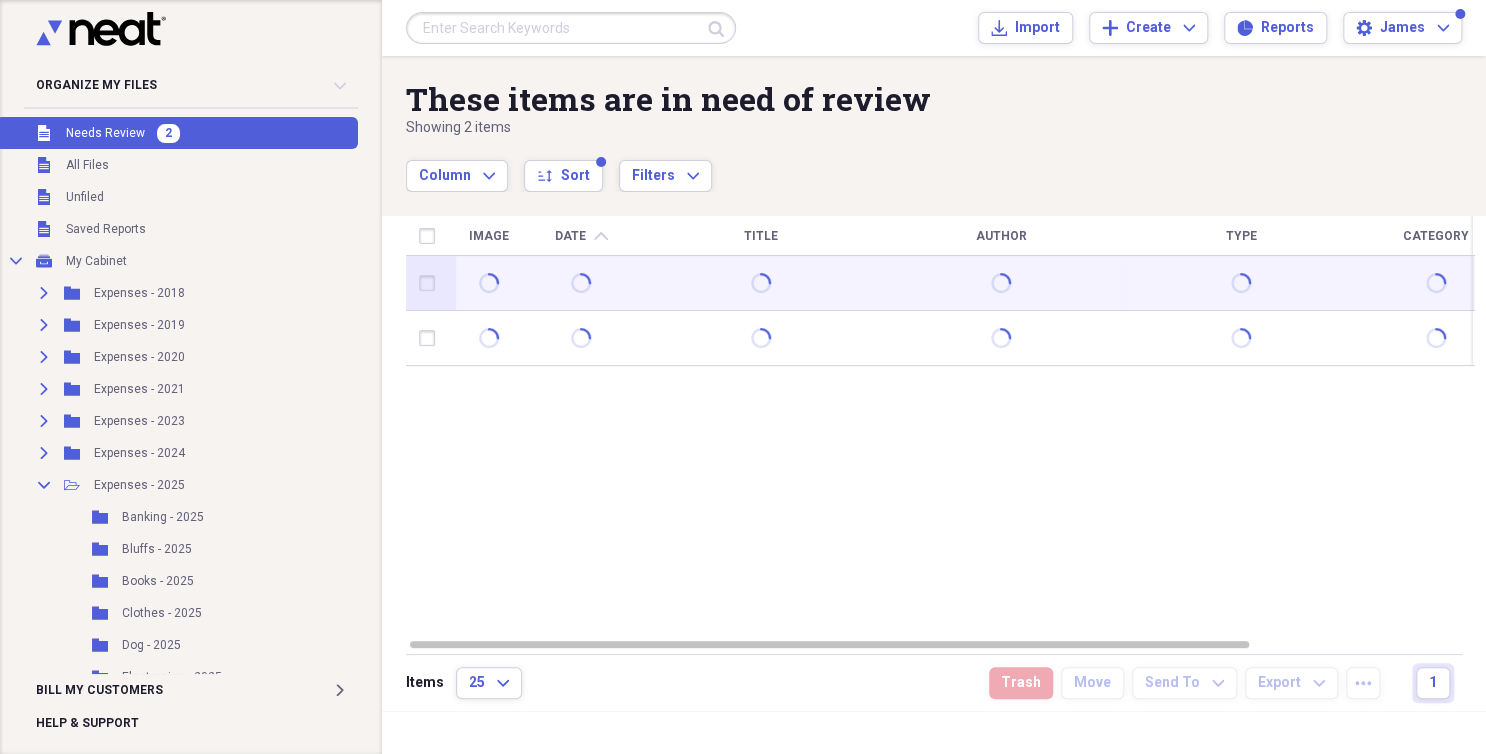 click at bounding box center [581, 283] 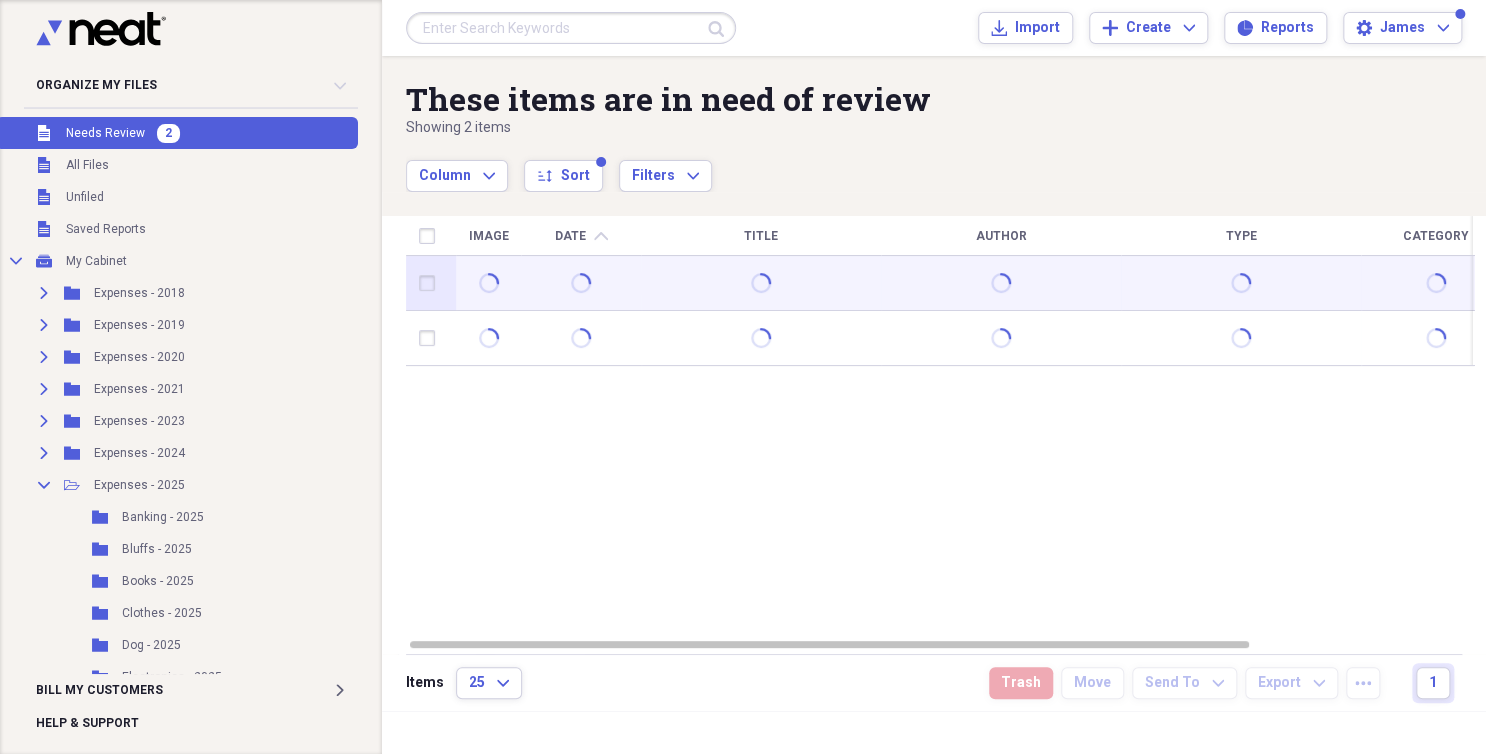 click at bounding box center (581, 283) 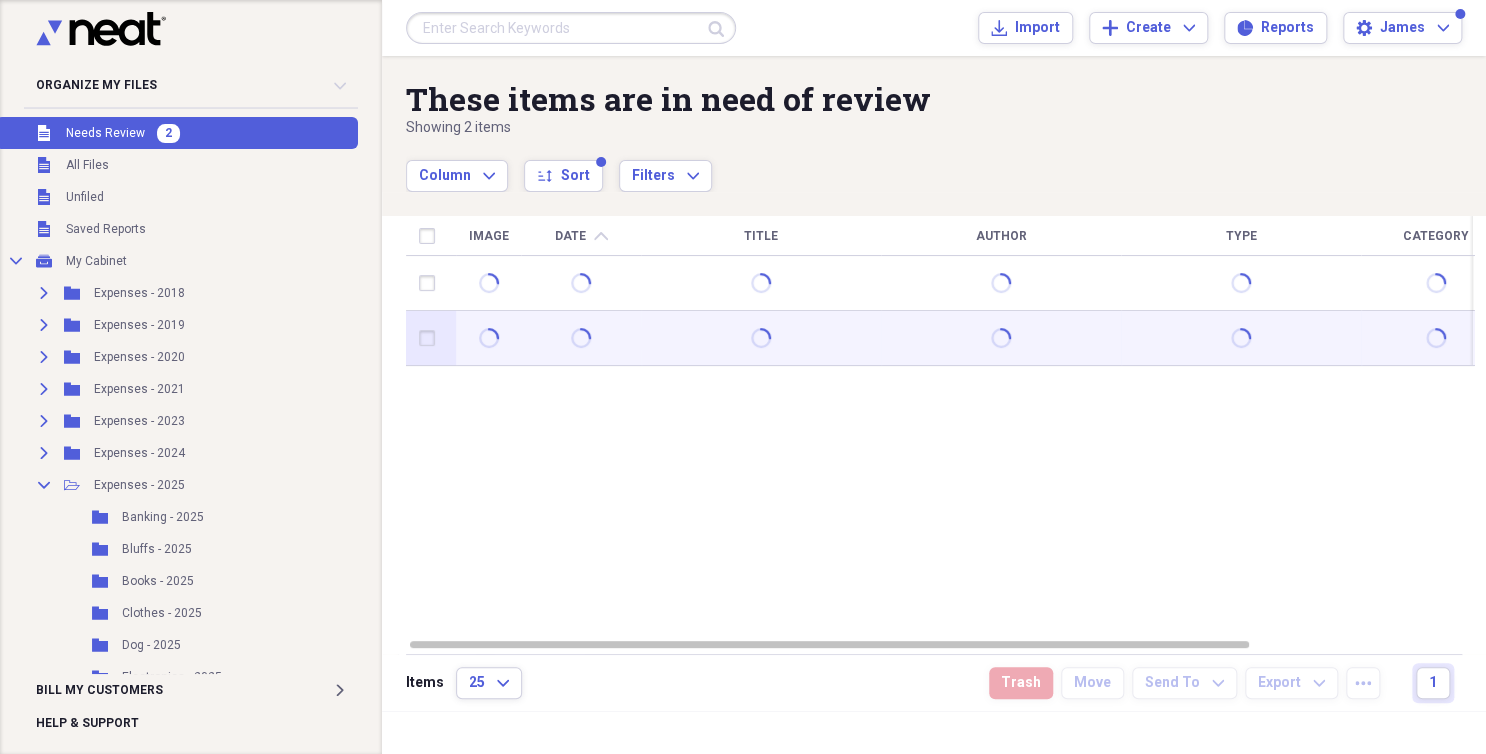 click at bounding box center (581, 338) 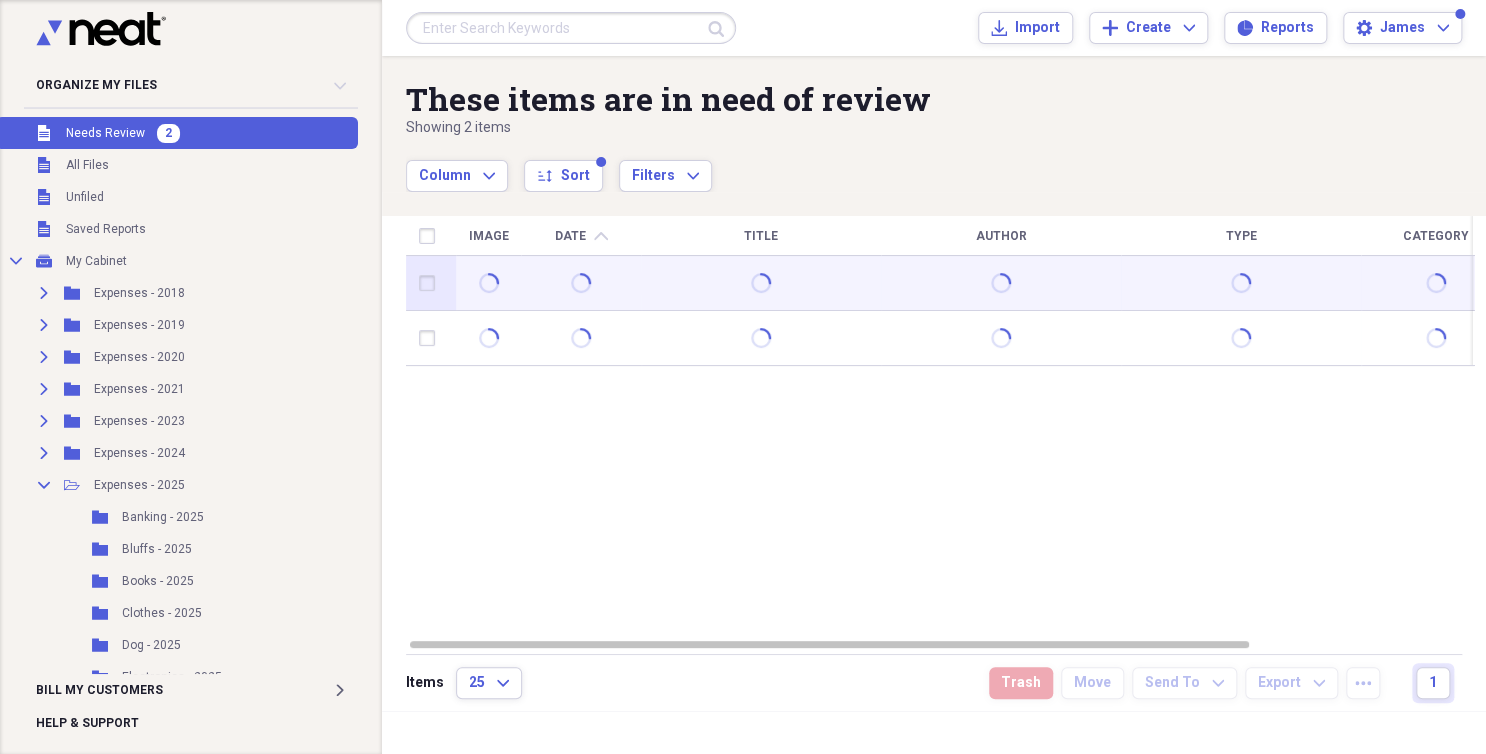 click at bounding box center [581, 283] 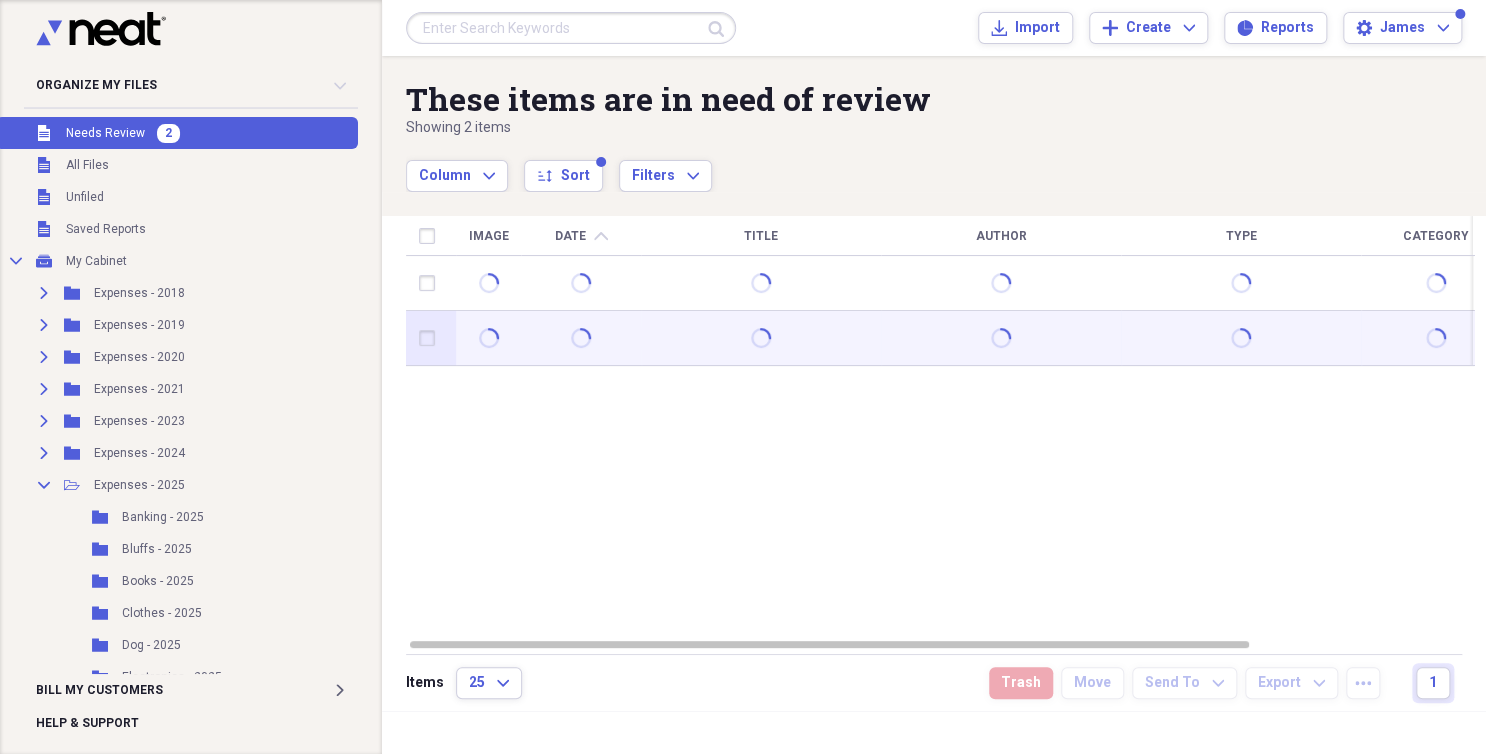click at bounding box center [581, 338] 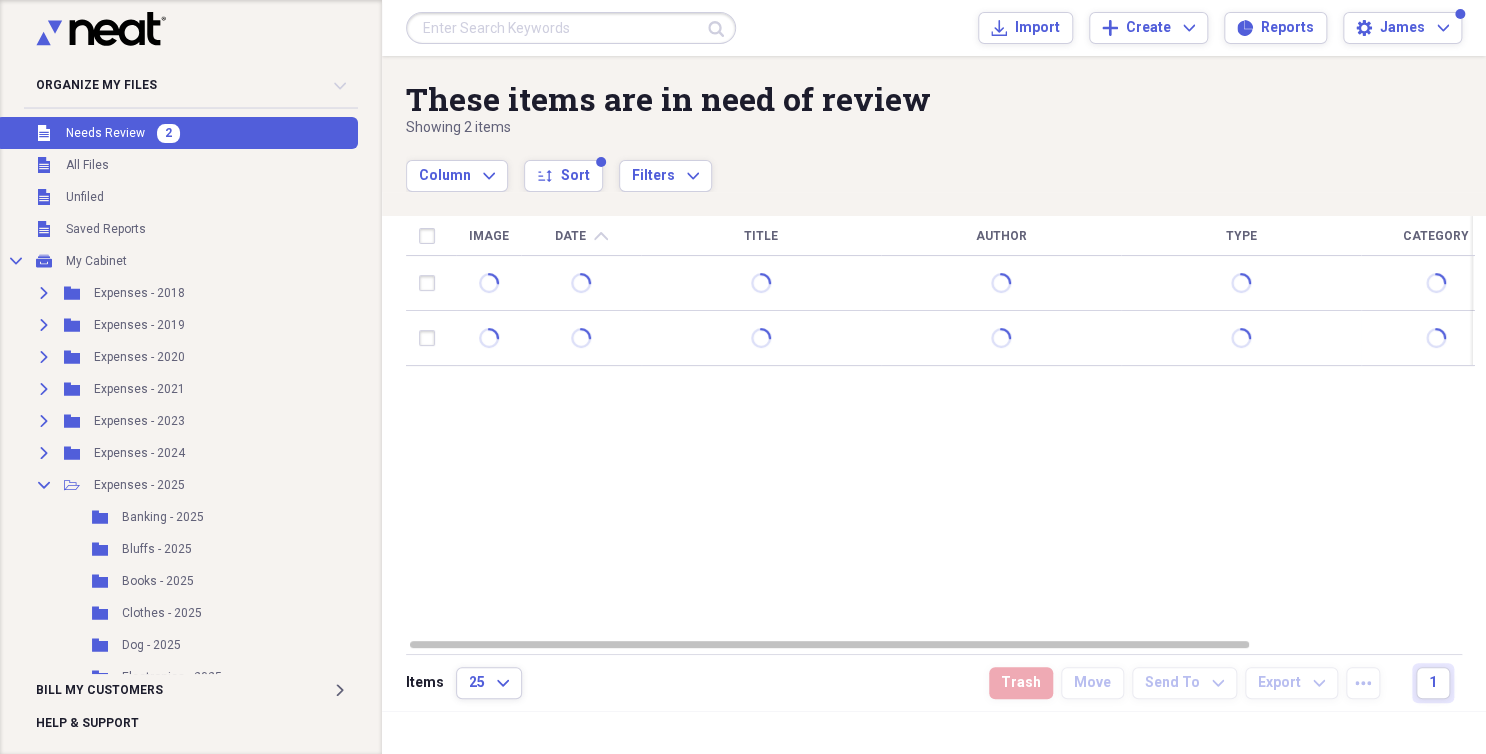 click on "Needs Review" at bounding box center [105, 133] 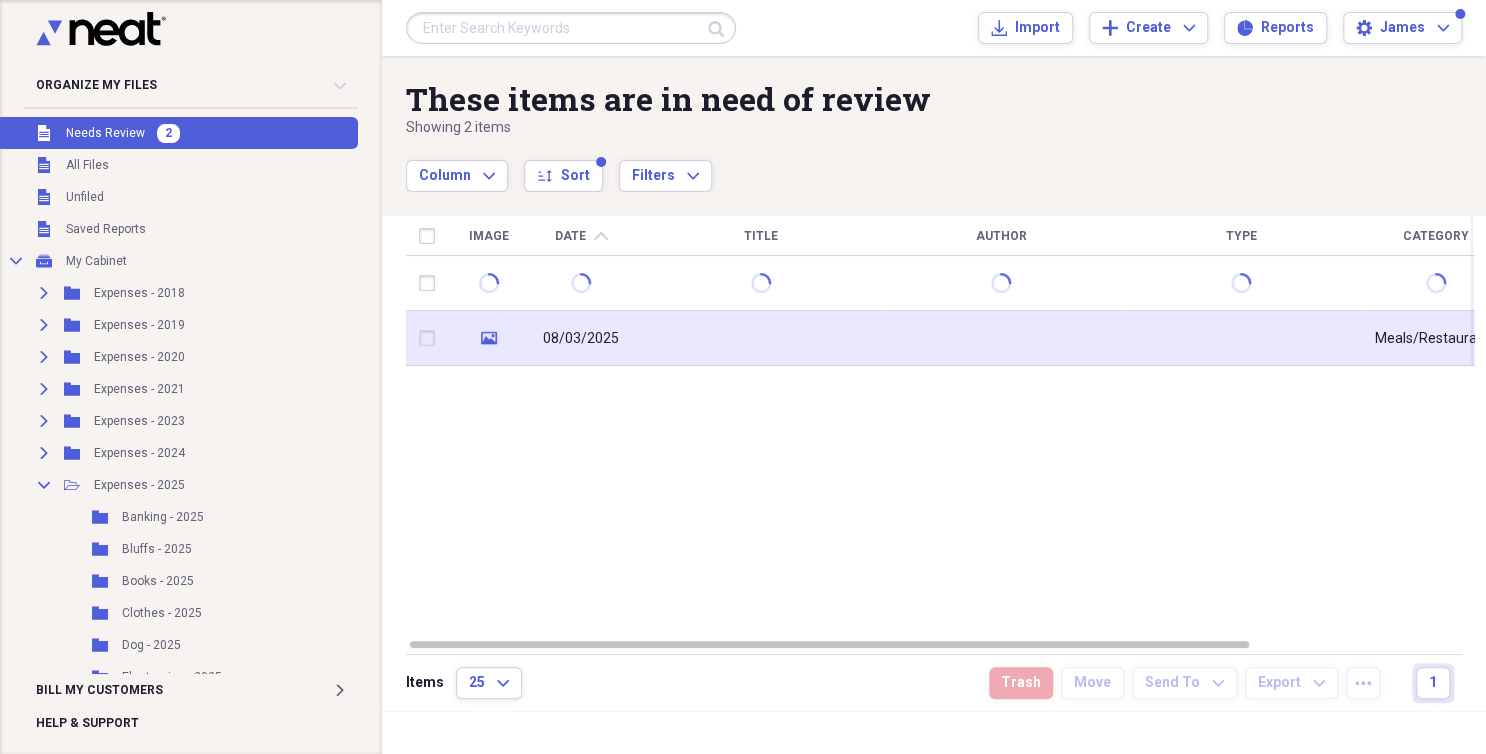 click on "08/03/2025" at bounding box center (581, 338) 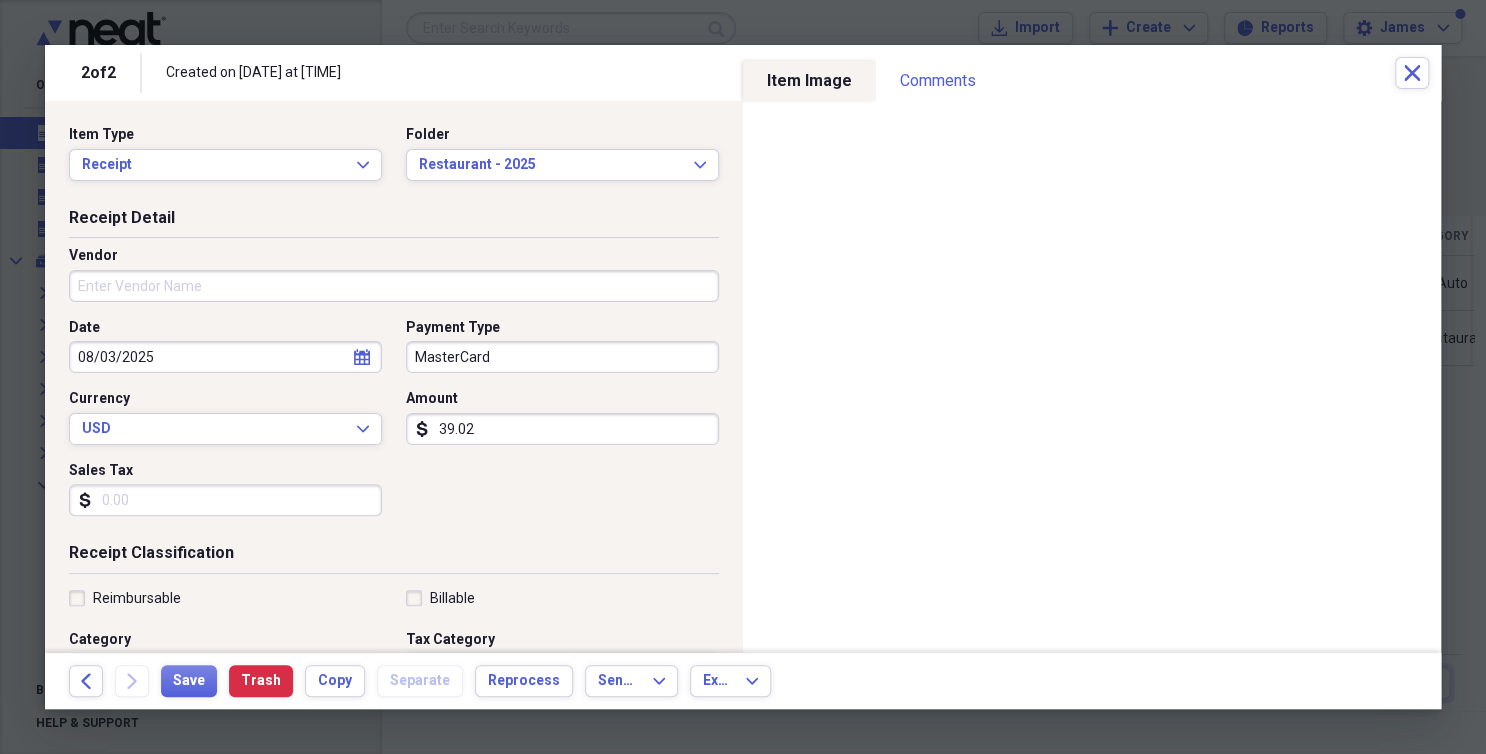 click on "Vendor" at bounding box center [394, 286] 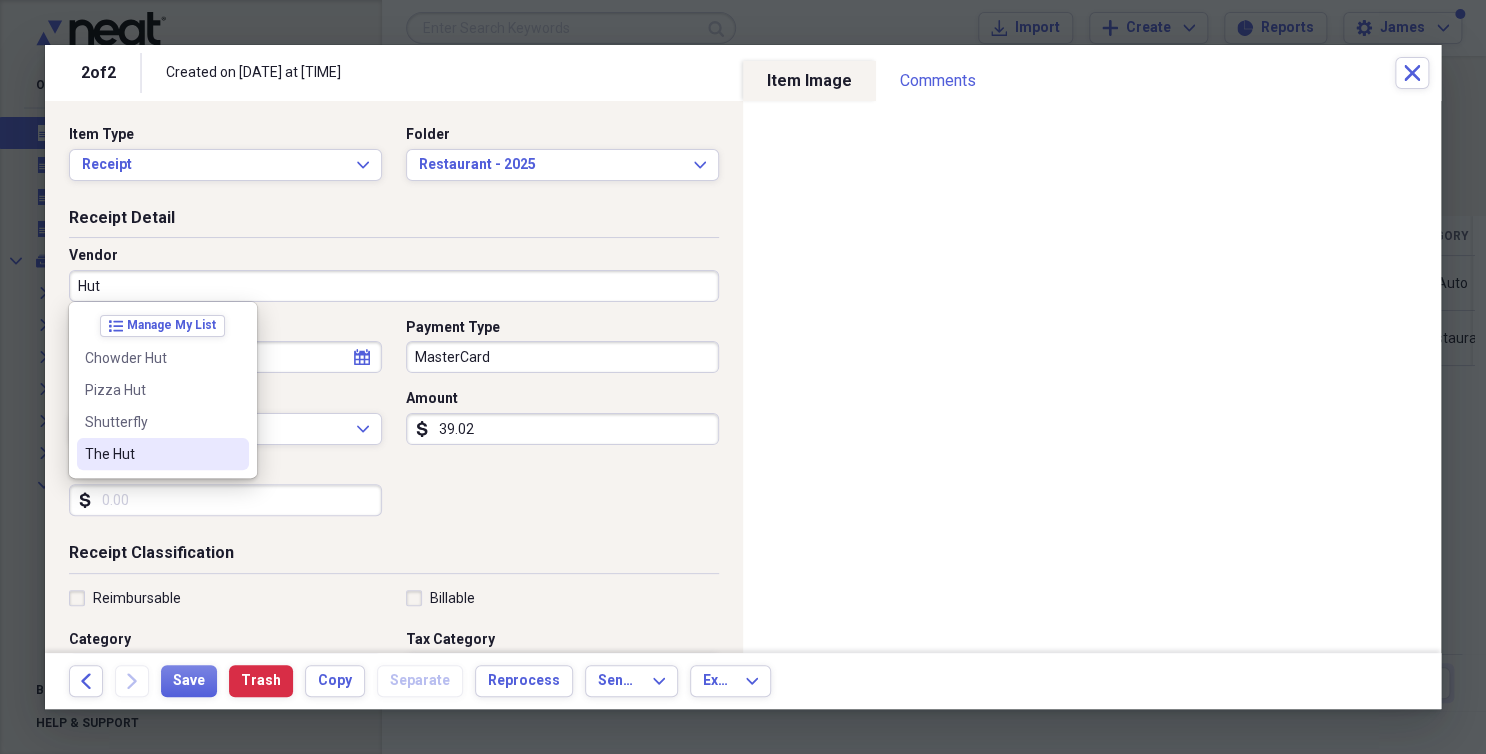 click on "The Hut" at bounding box center [151, 454] 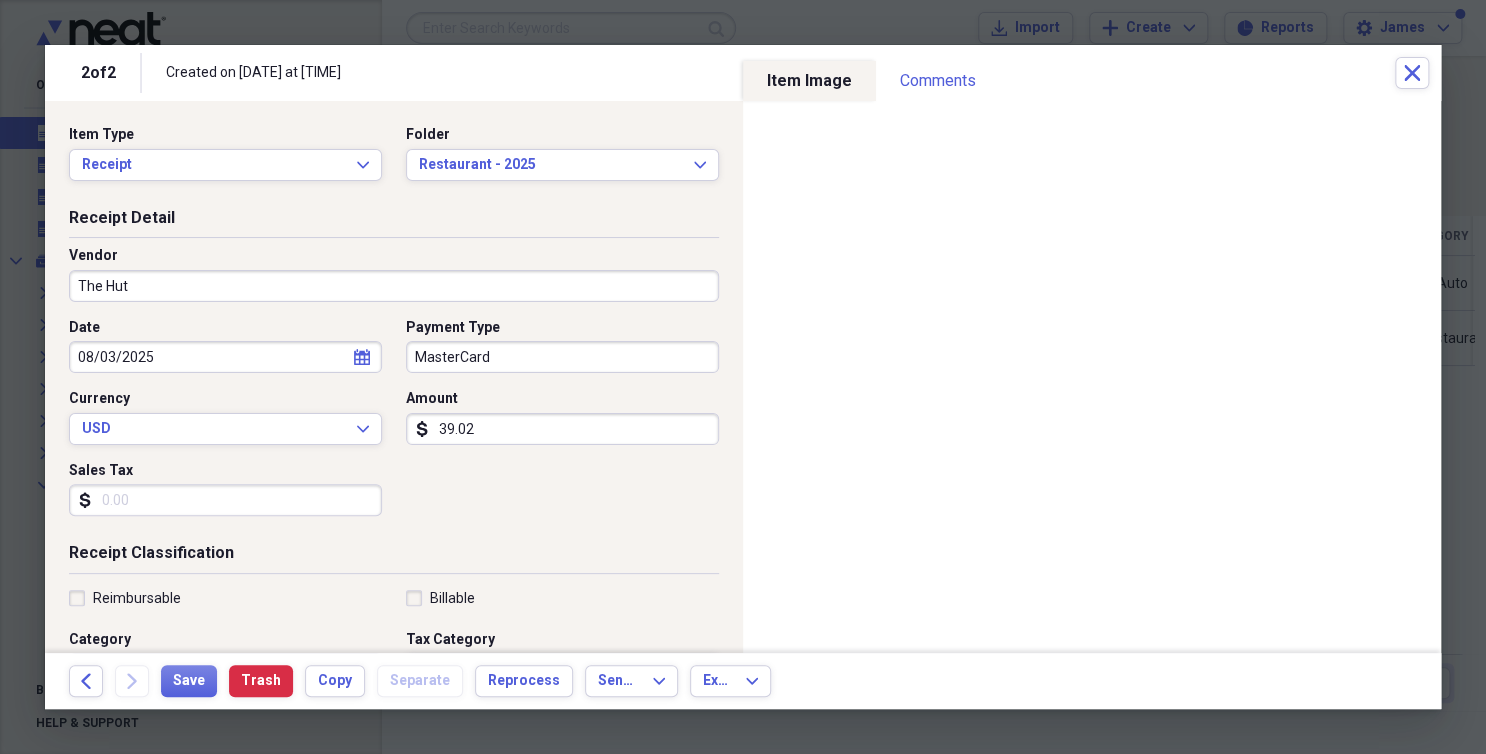 click on "39.02" at bounding box center (562, 429) 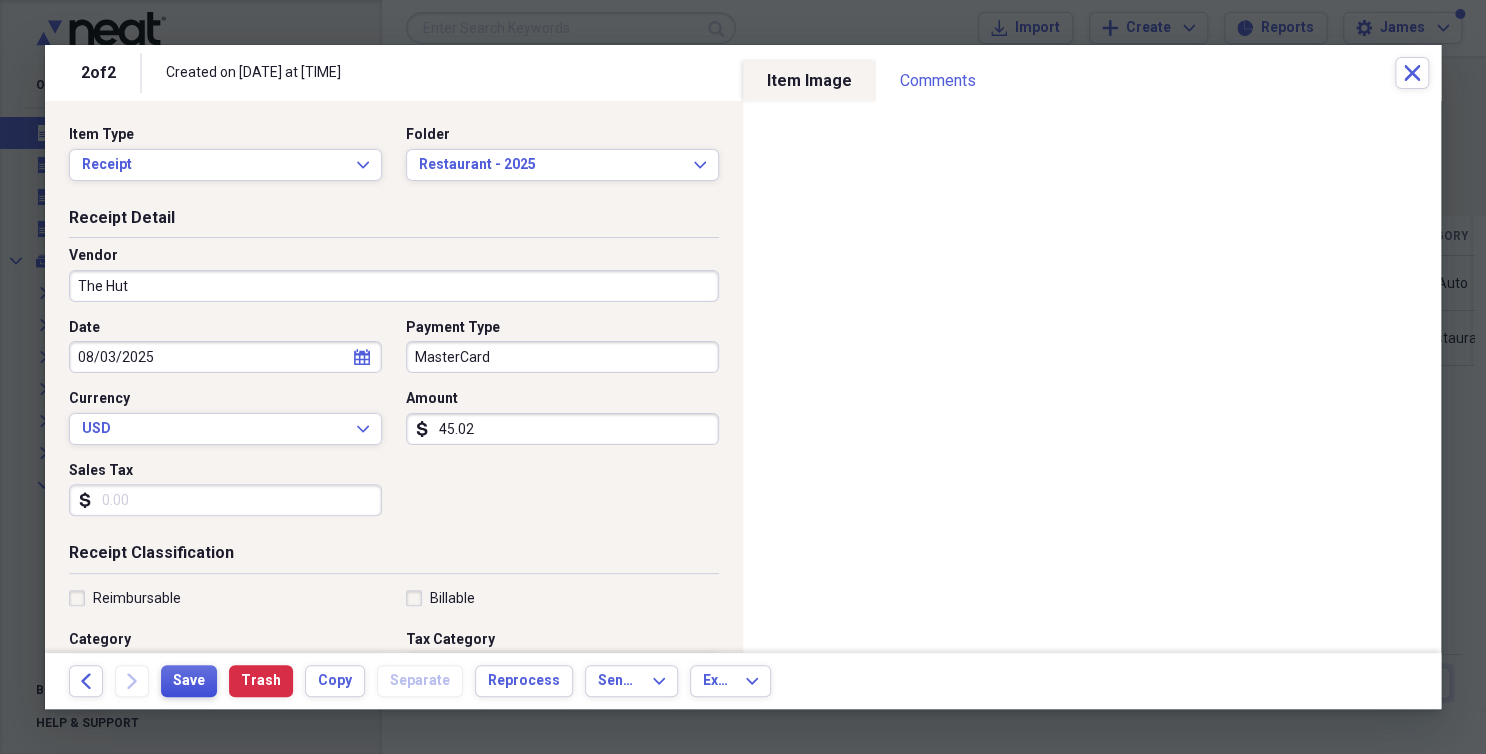 type on "45.02" 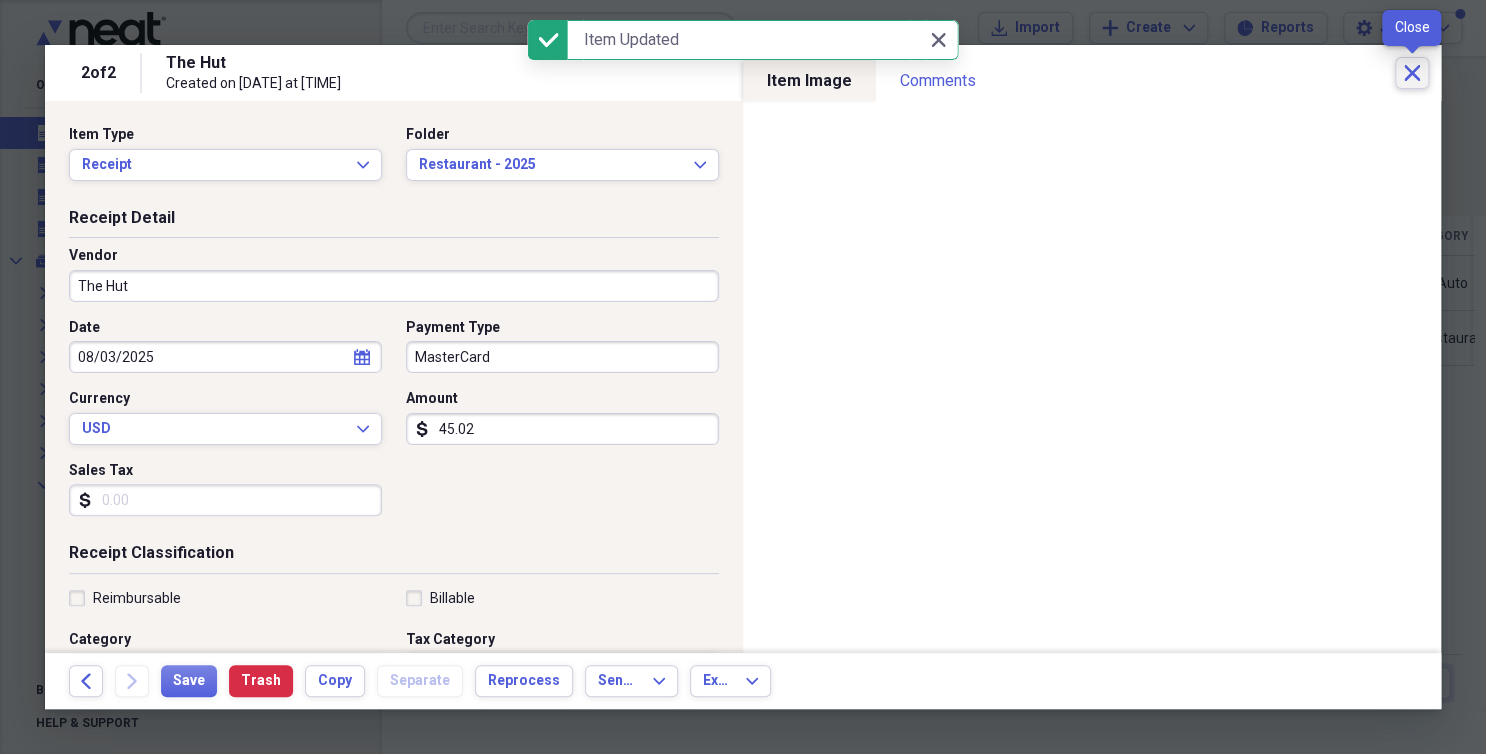 click 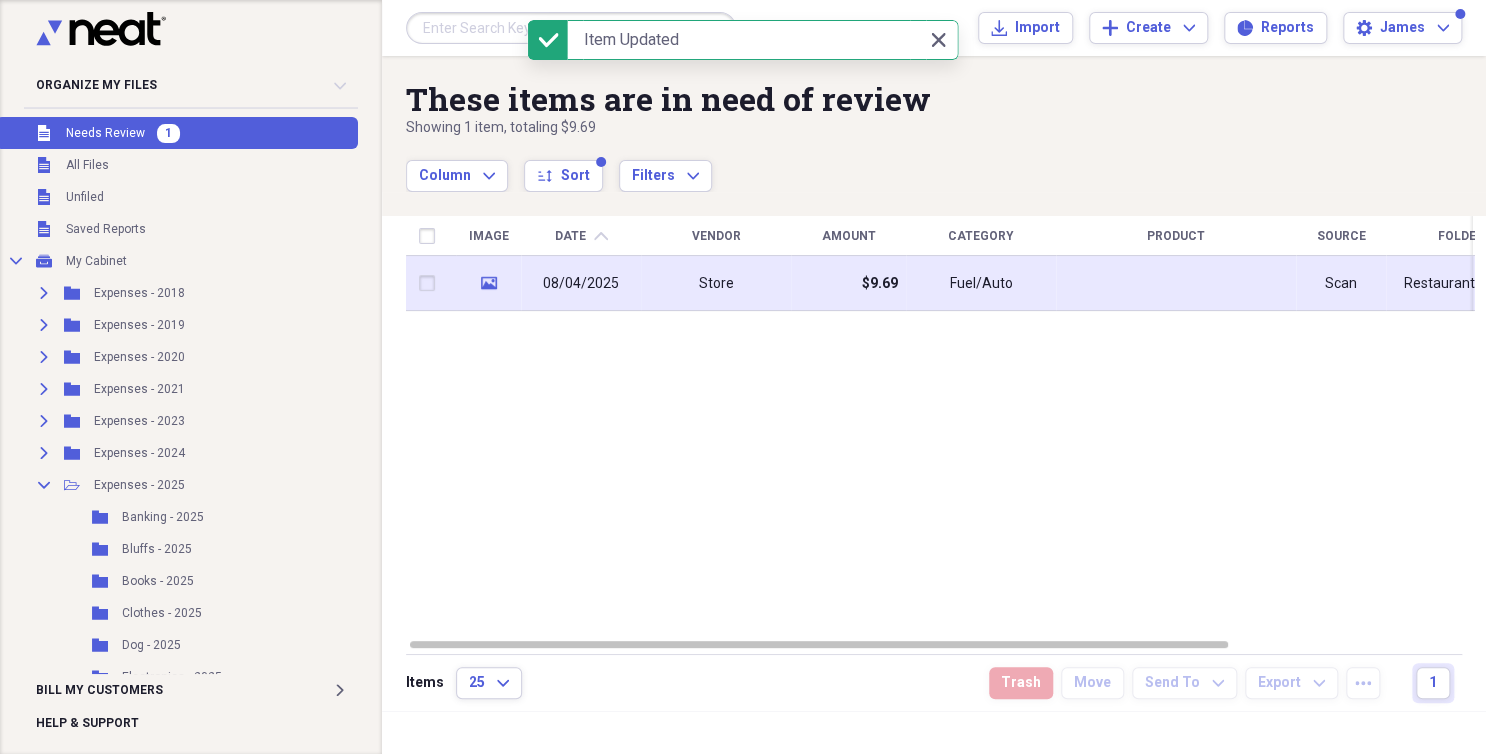 click on "08/04/2025" at bounding box center (581, 284) 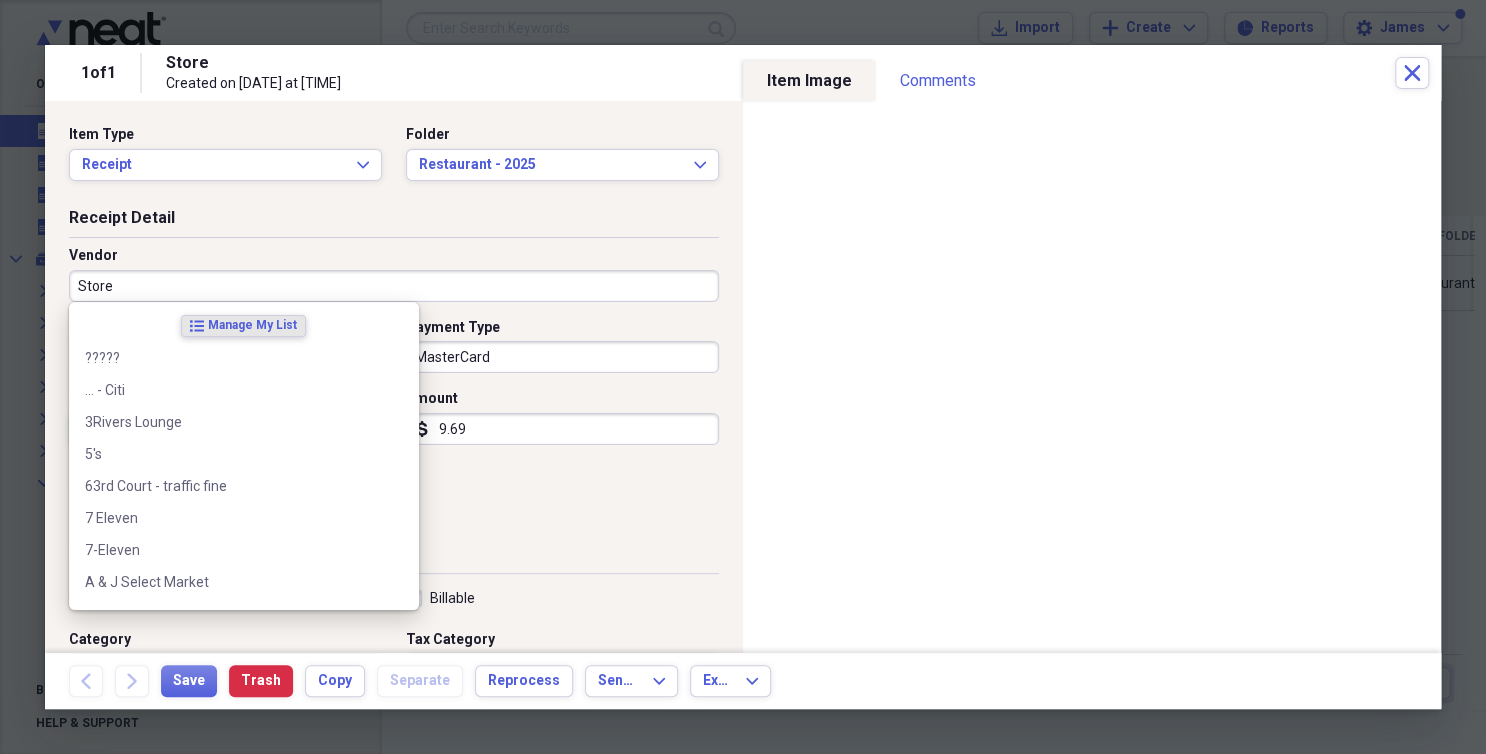 click on "Store" at bounding box center (394, 286) 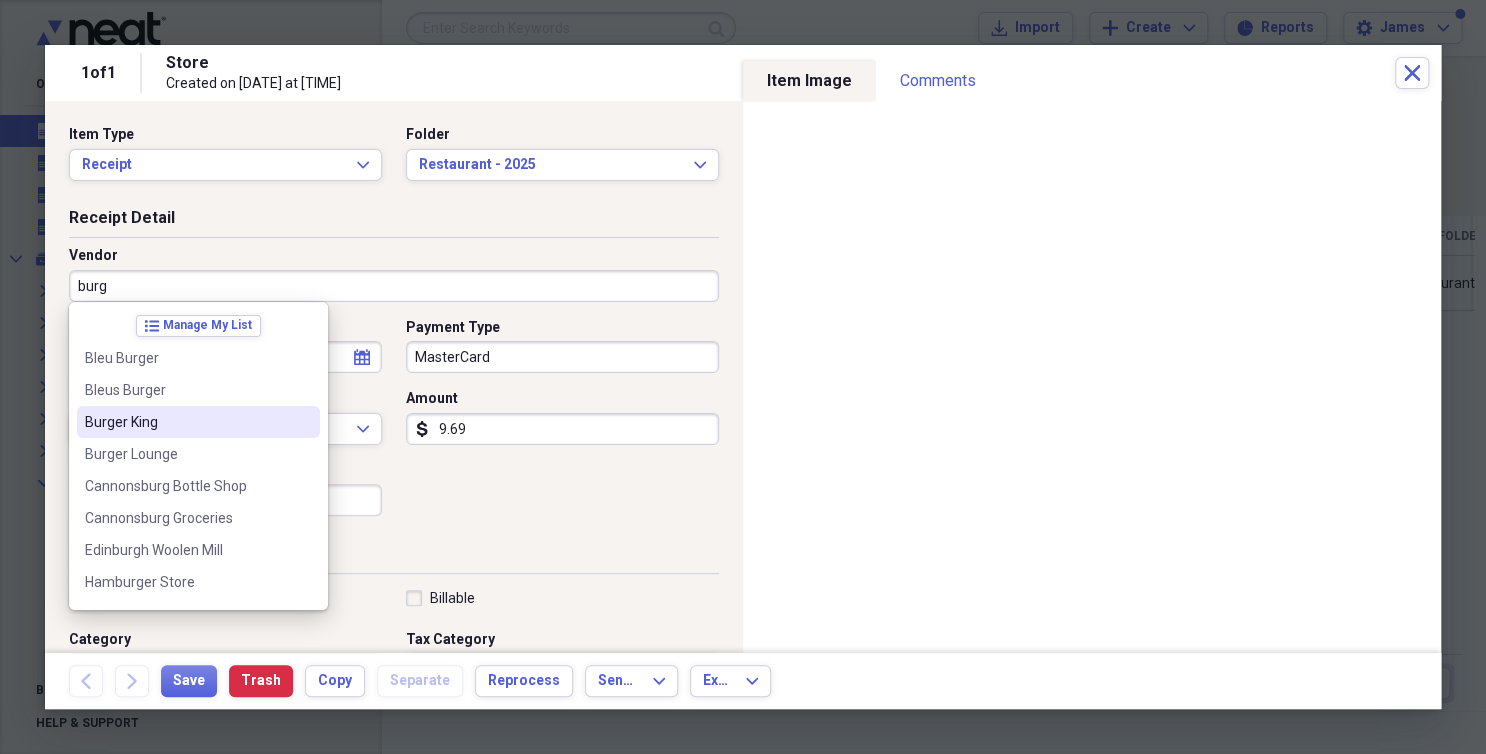 click on "Burger King" at bounding box center [186, 422] 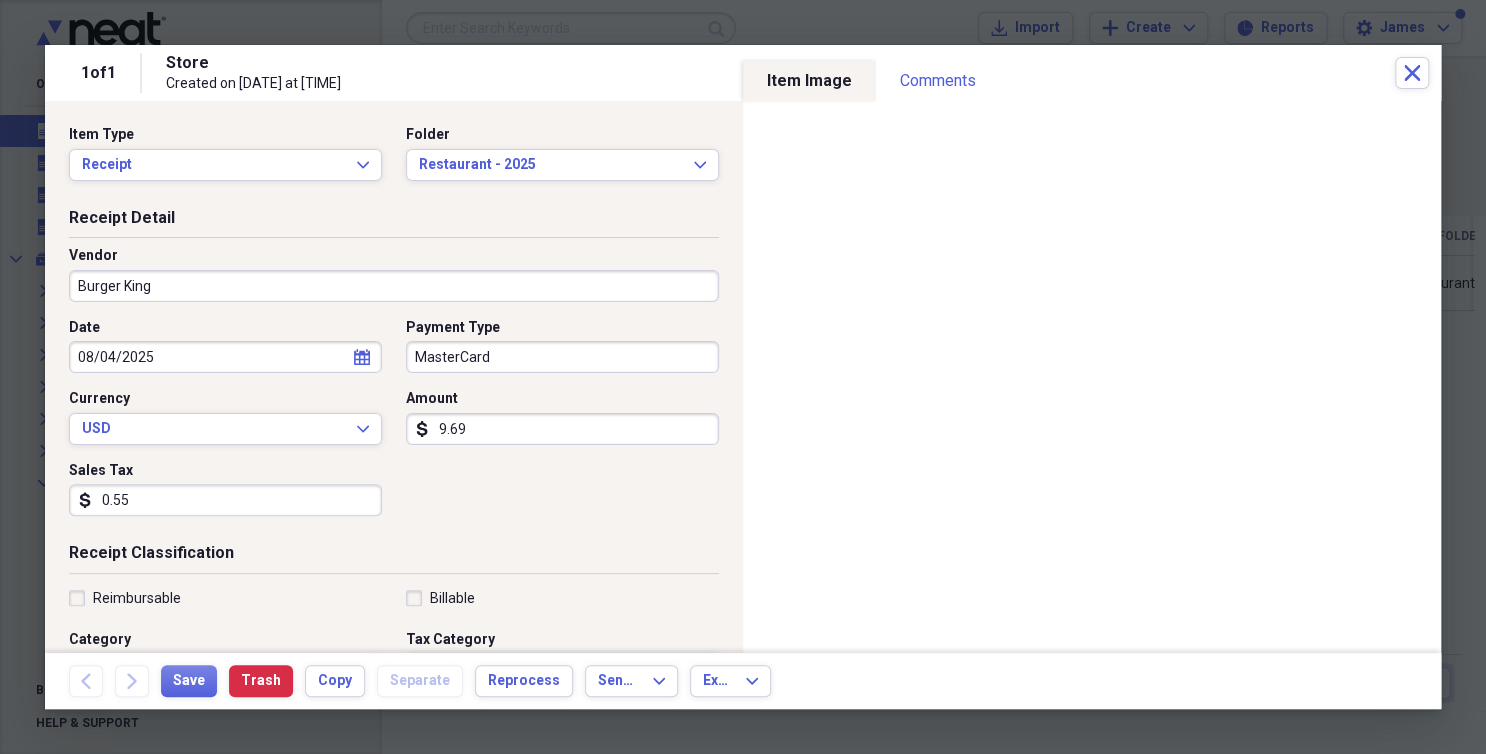 type on "Meals/Restaurant" 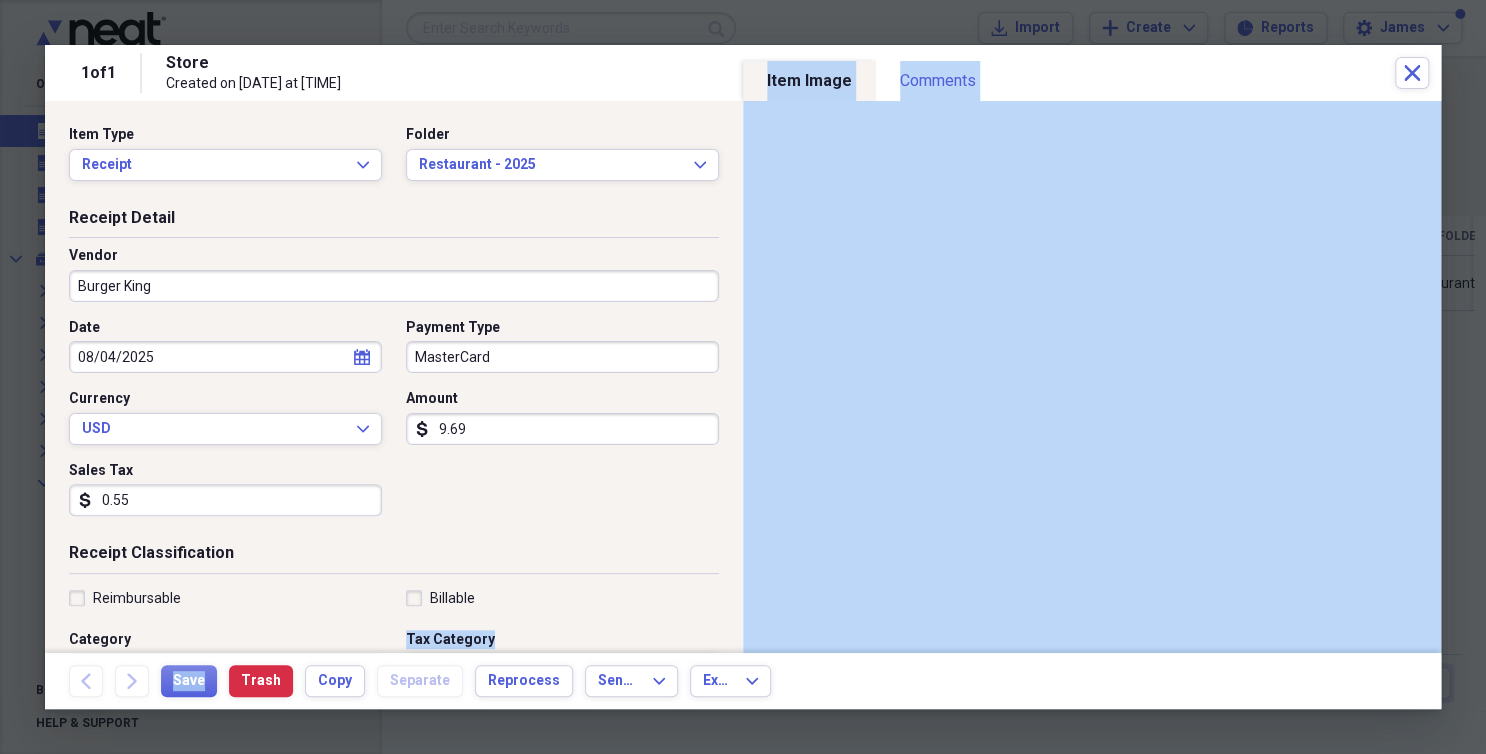 drag, startPoint x: 233, startPoint y: 656, endPoint x: 214, endPoint y: 688, distance: 37.215588 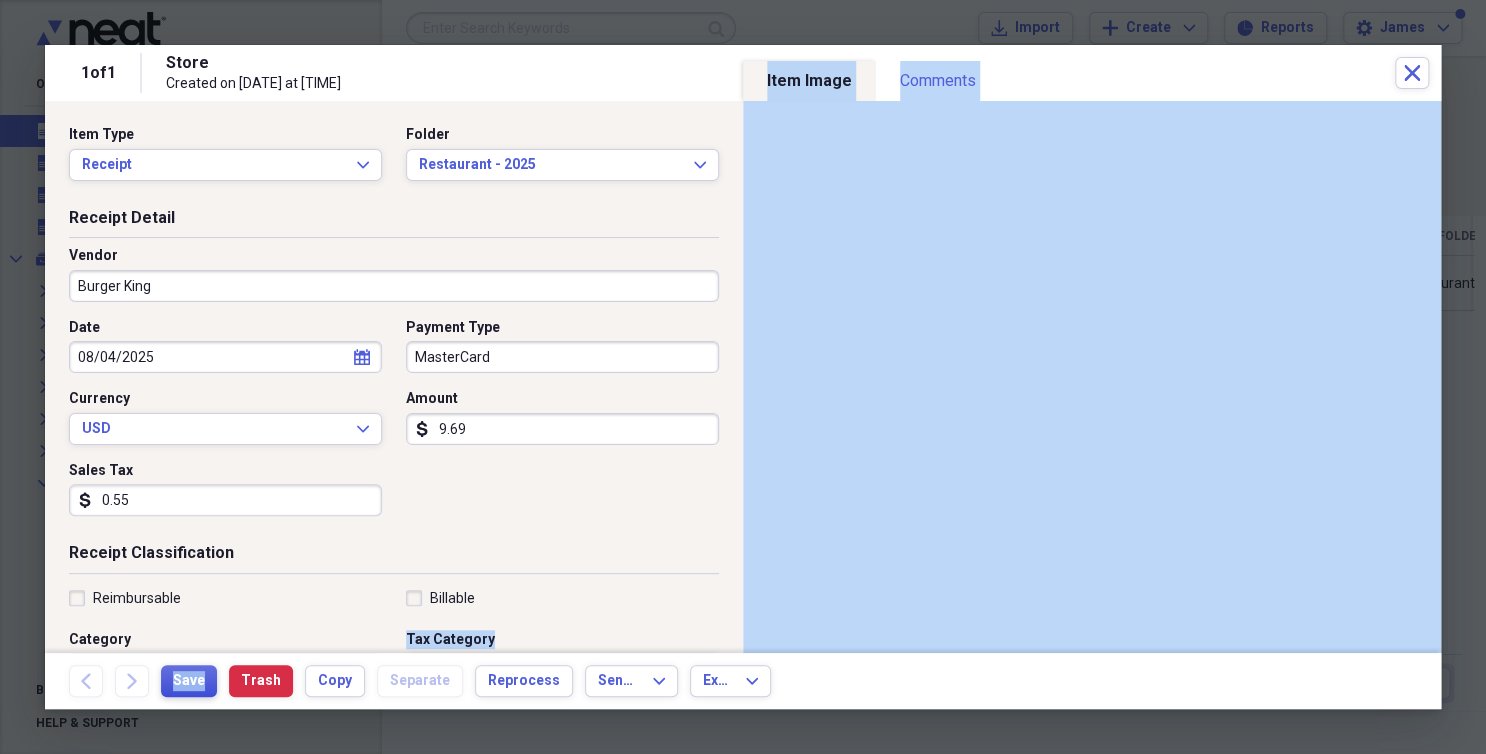 drag, startPoint x: 214, startPoint y: 688, endPoint x: 179, endPoint y: 683, distance: 35.35534 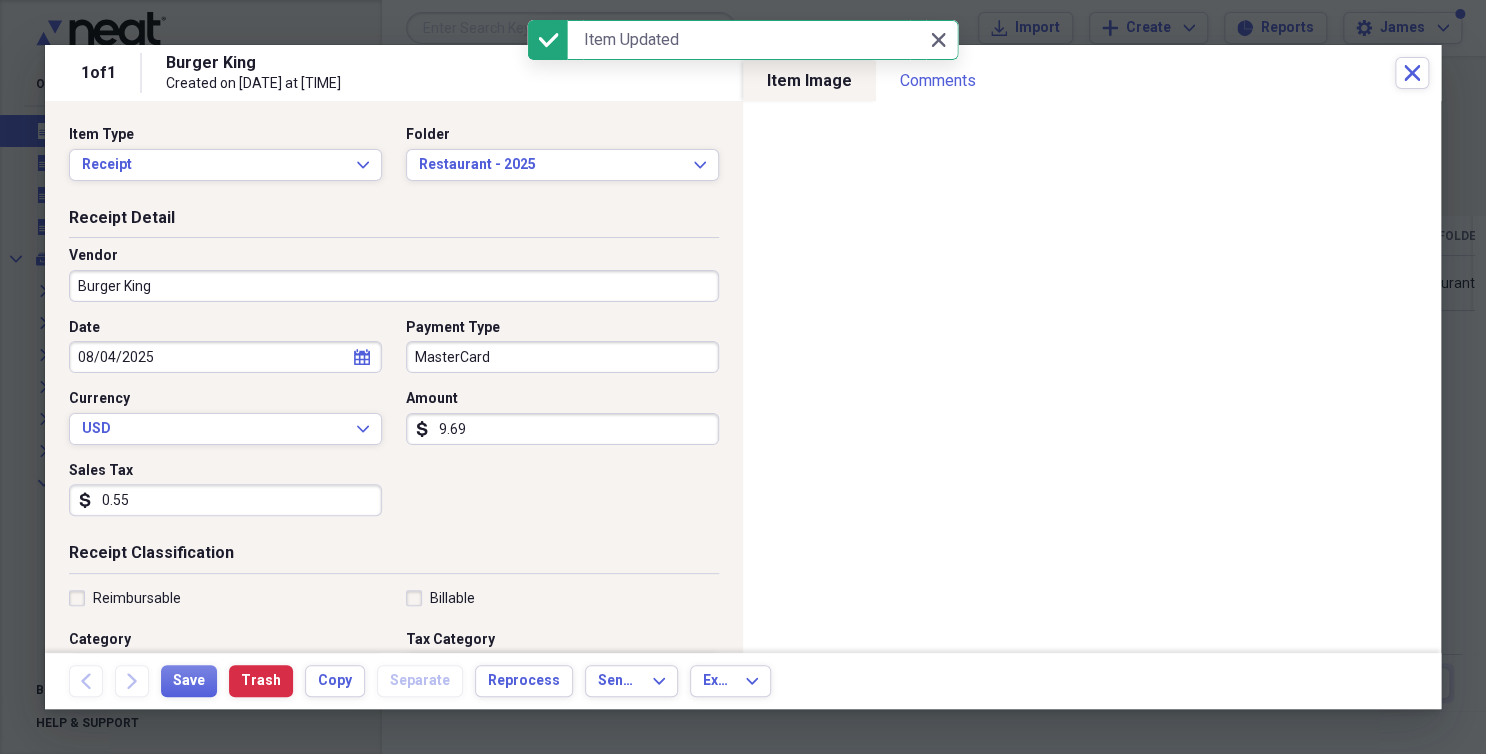 click on "Receipt Classification" at bounding box center (394, 557) 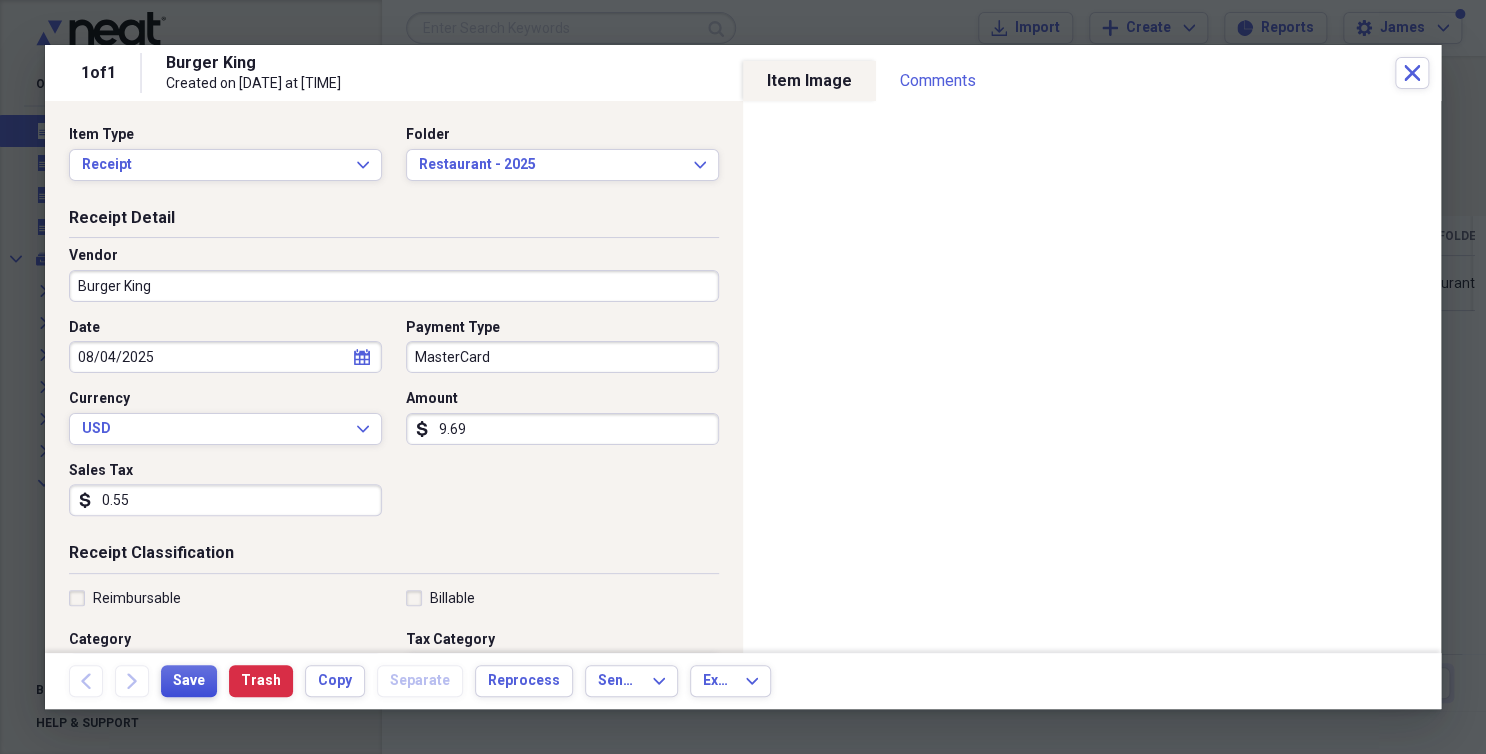 click on "Save" at bounding box center [189, 681] 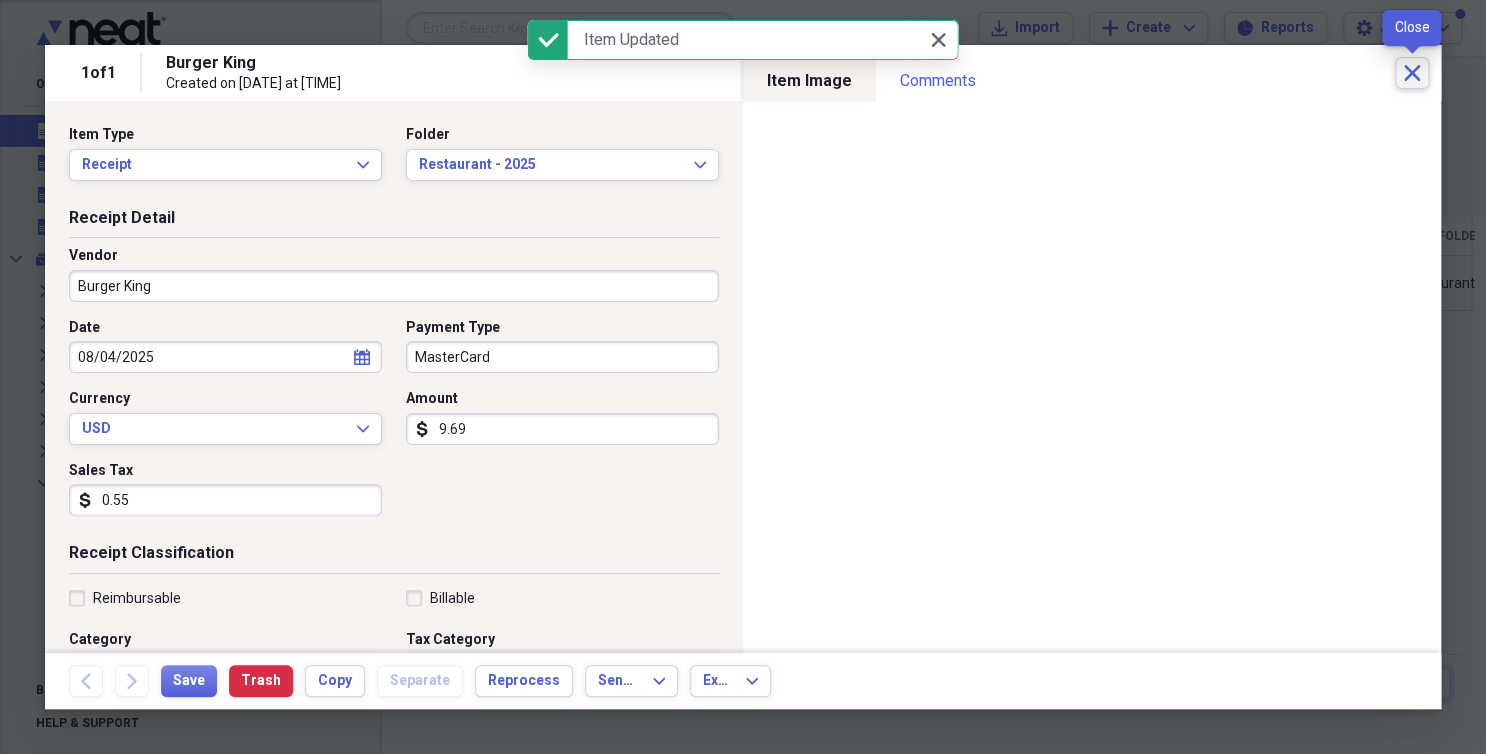 click on "Close" at bounding box center [1412, 73] 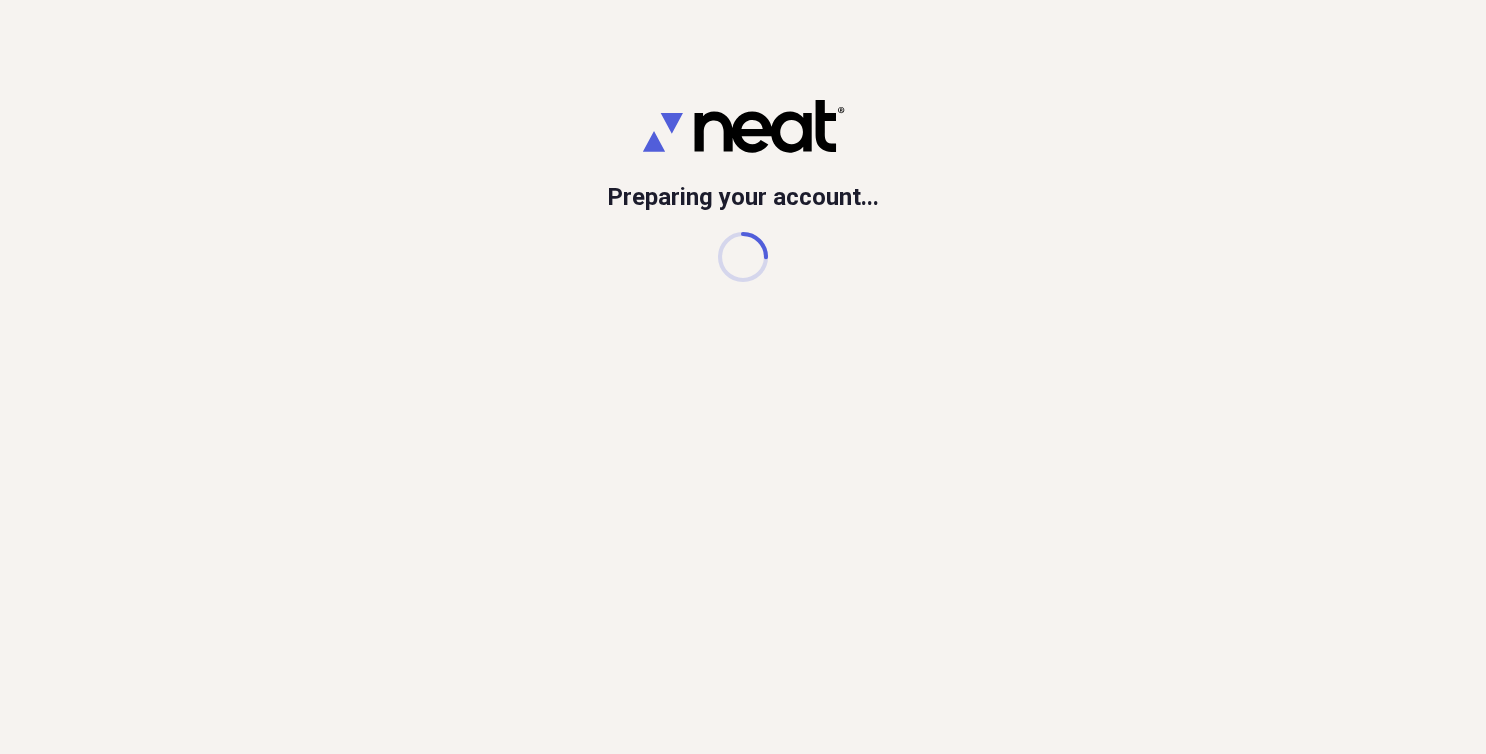 scroll, scrollTop: 0, scrollLeft: 0, axis: both 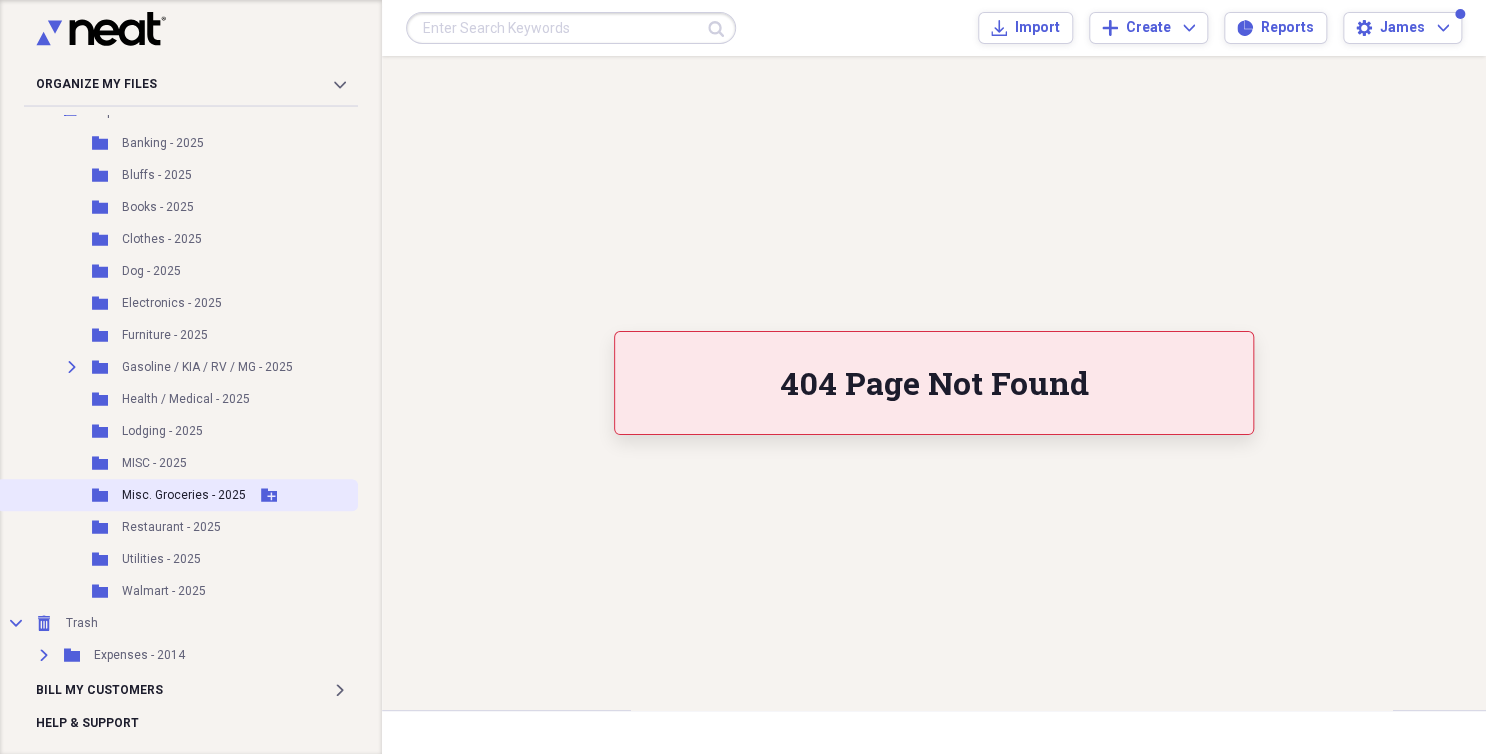 click on "Misc. Groceries - 2025" at bounding box center [184, 495] 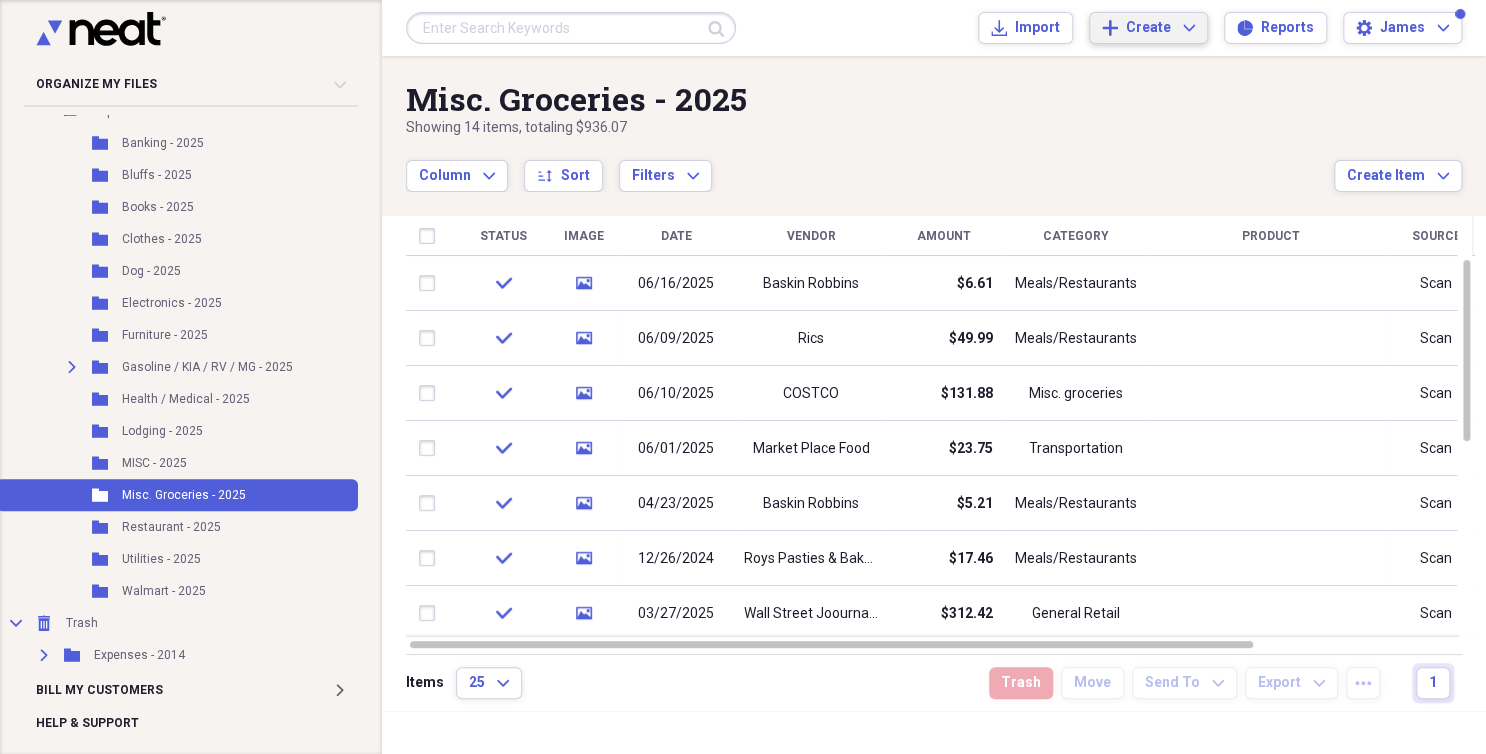 click on "Create" at bounding box center (1148, 28) 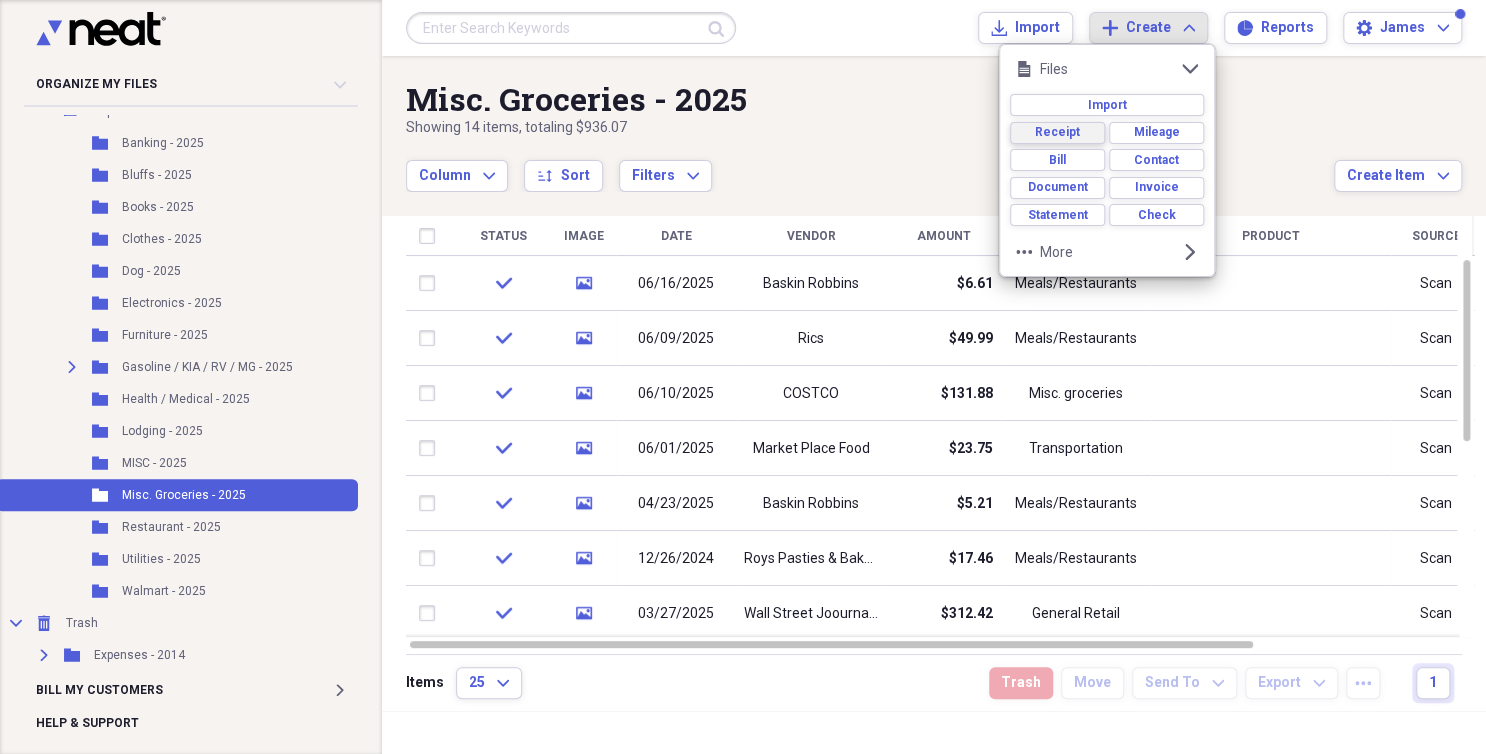 click on "Receipt" at bounding box center [1057, 132] 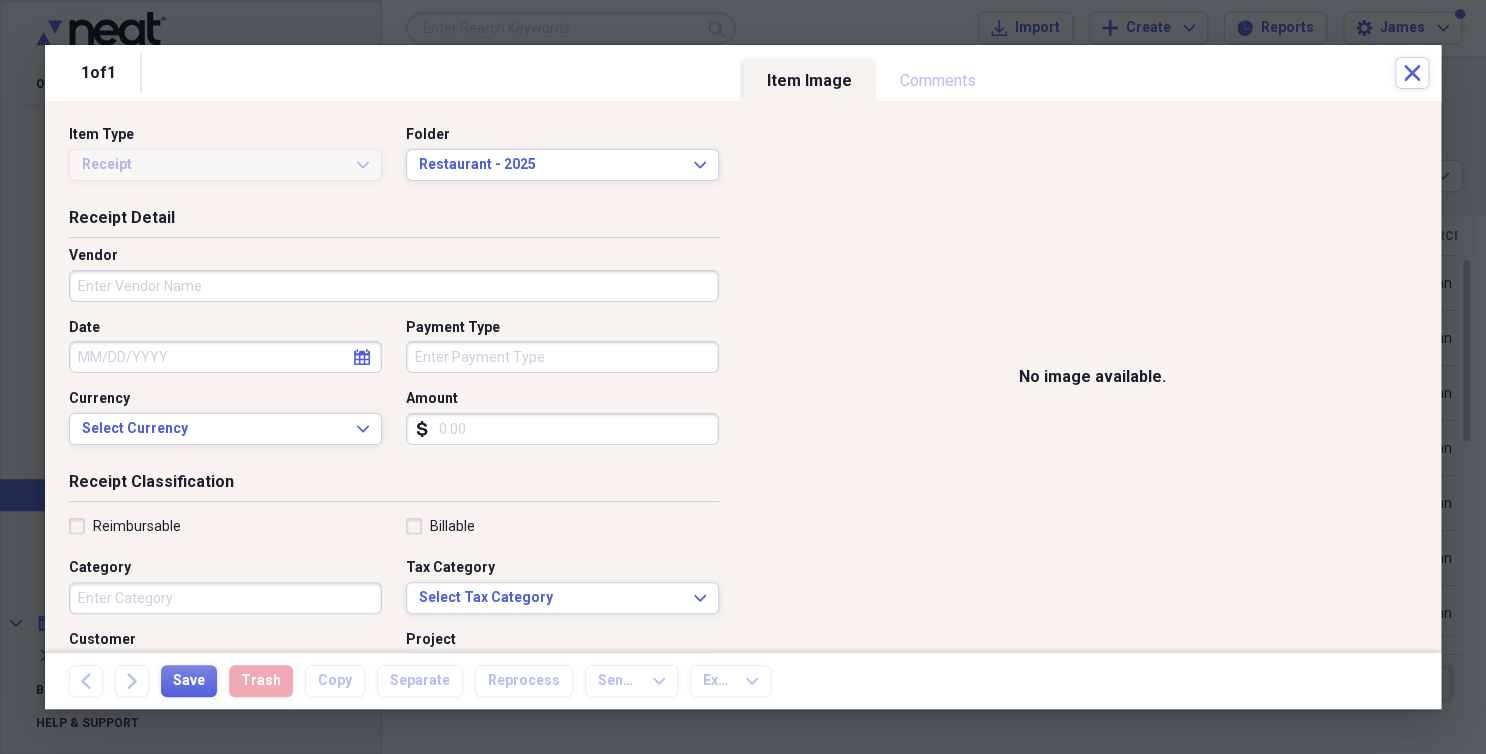 click on "Amount" at bounding box center [562, 429] 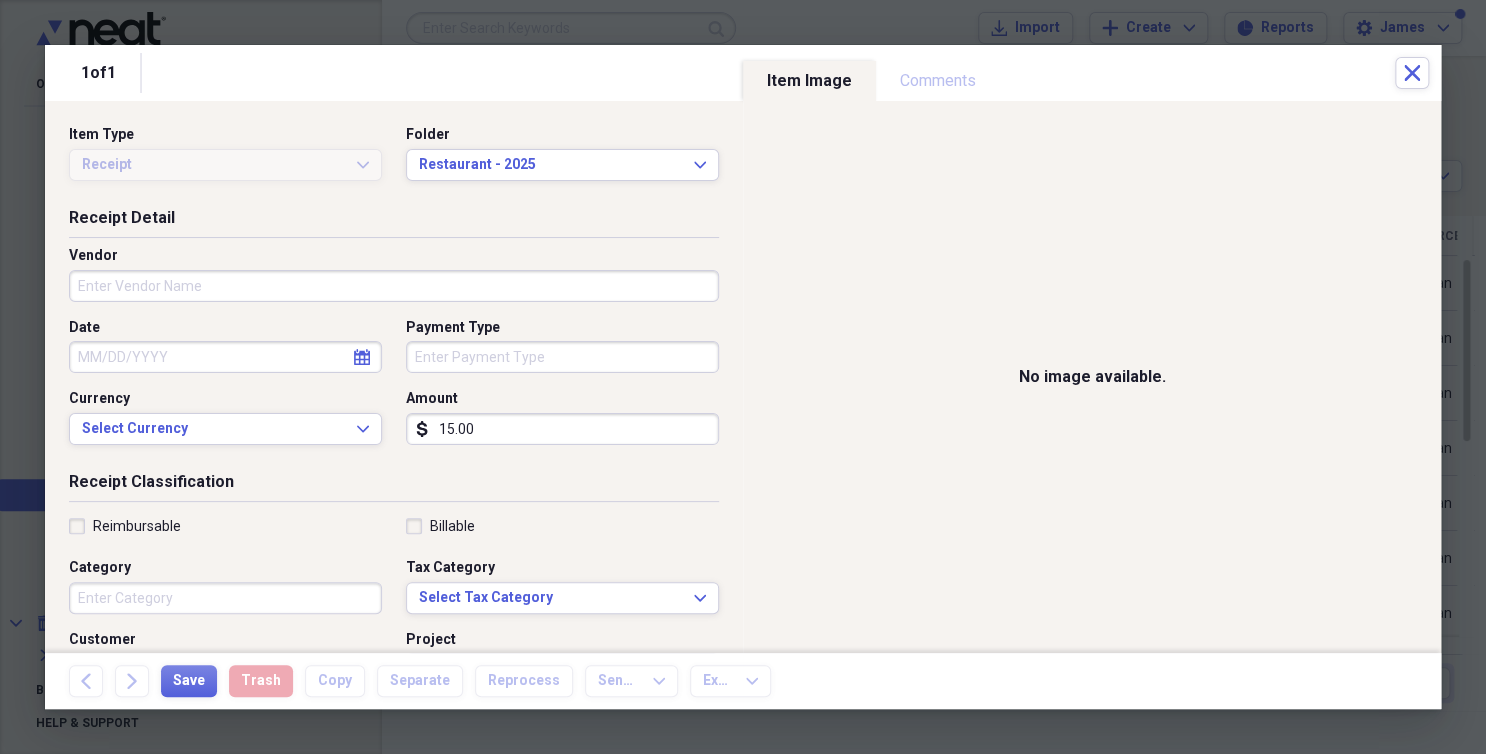 type on "15.00" 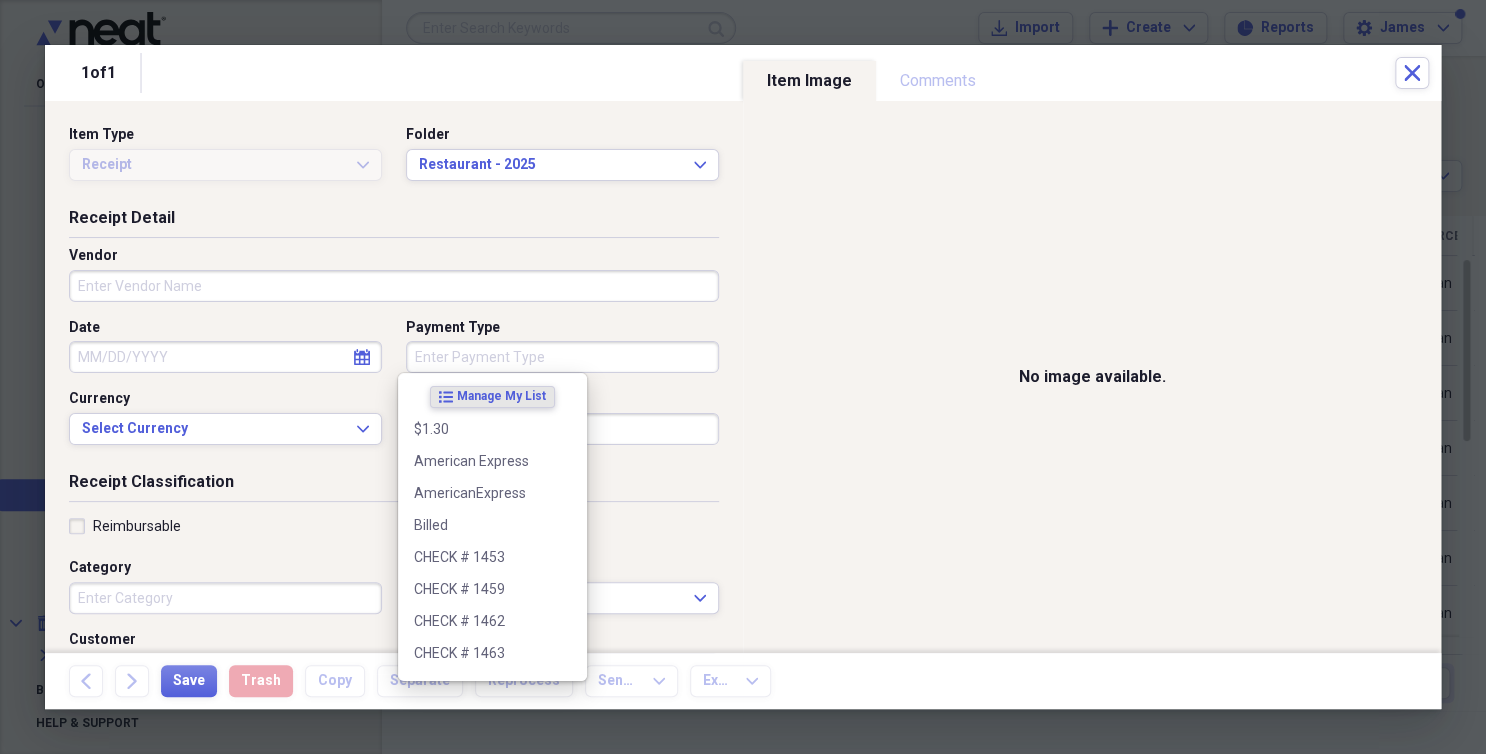 click on "Payment Type" at bounding box center (562, 357) 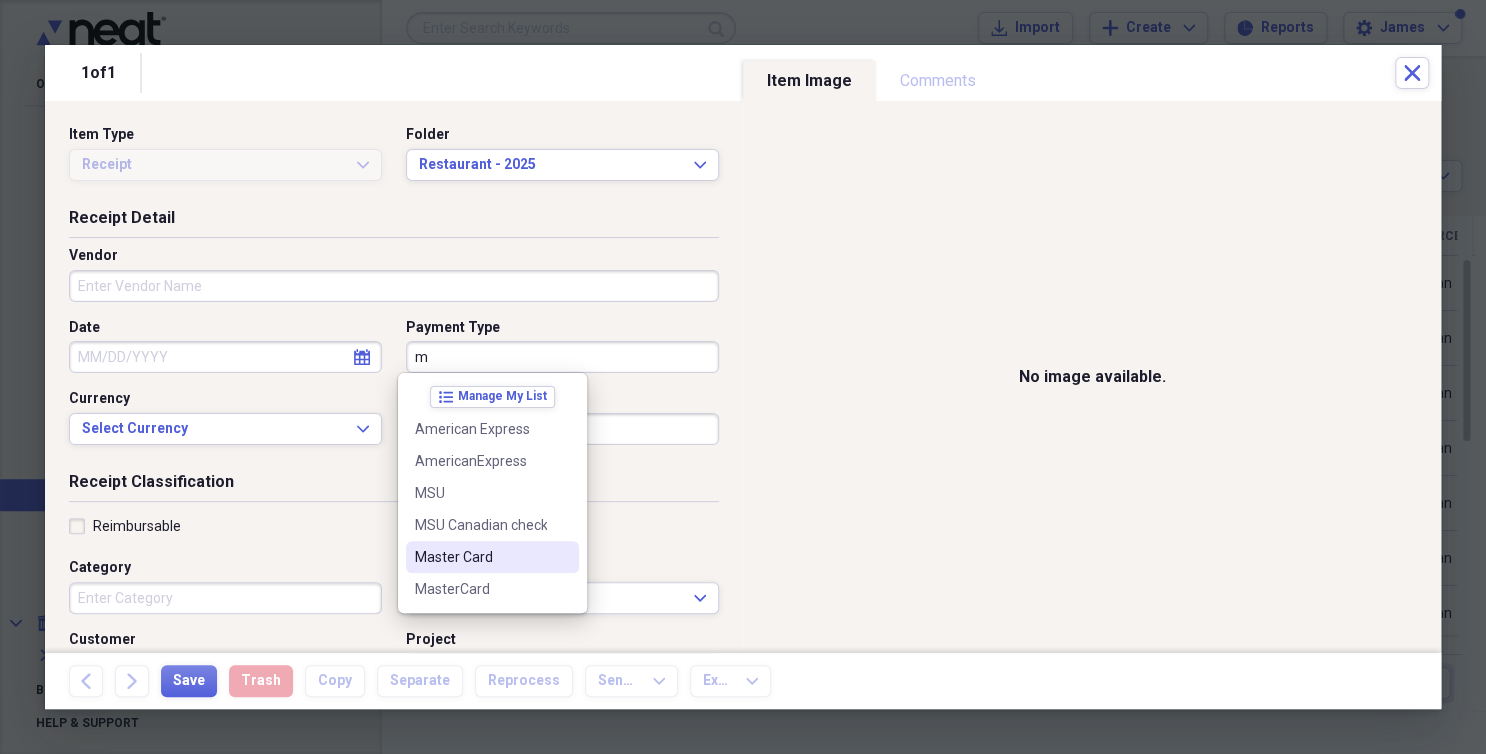 click on "Master Card" at bounding box center (480, 557) 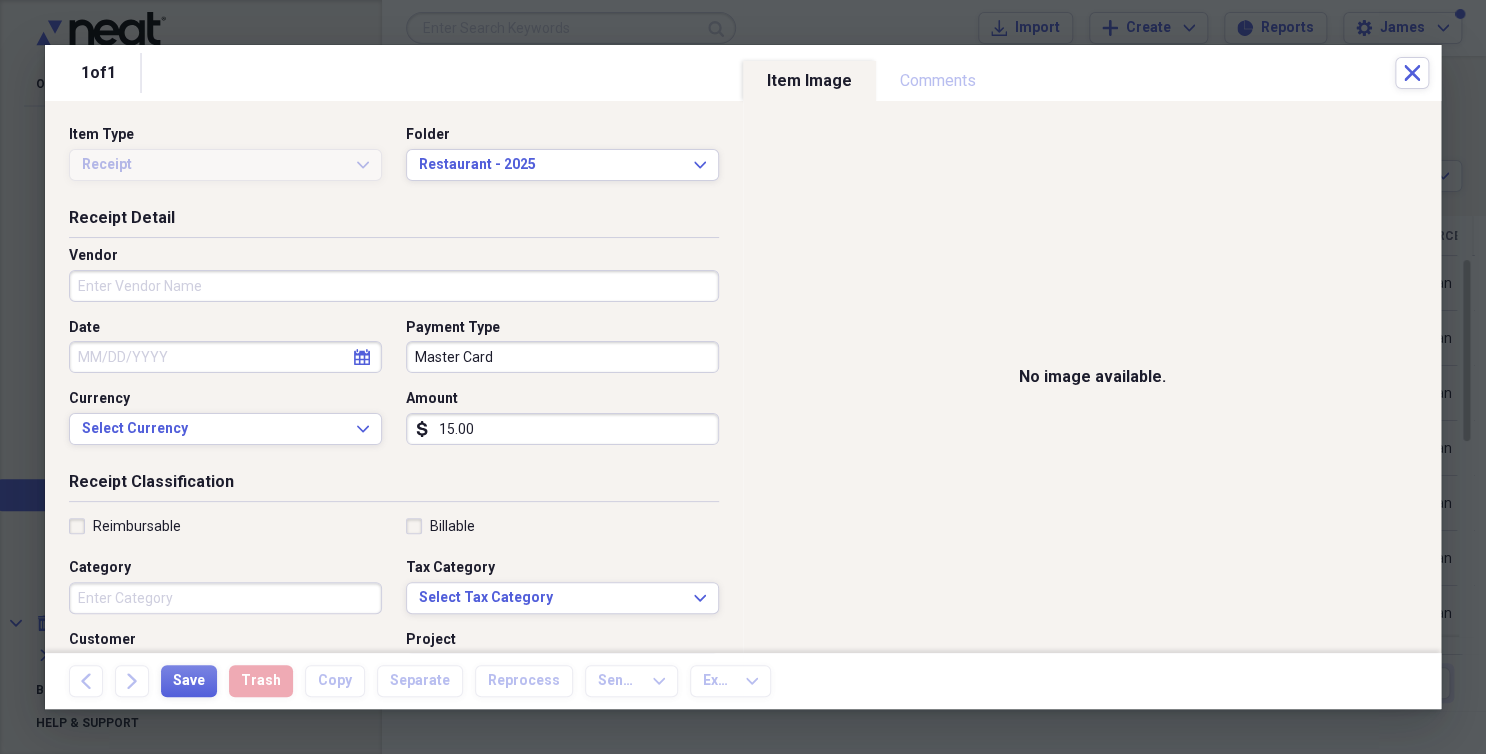 click on "calendar" 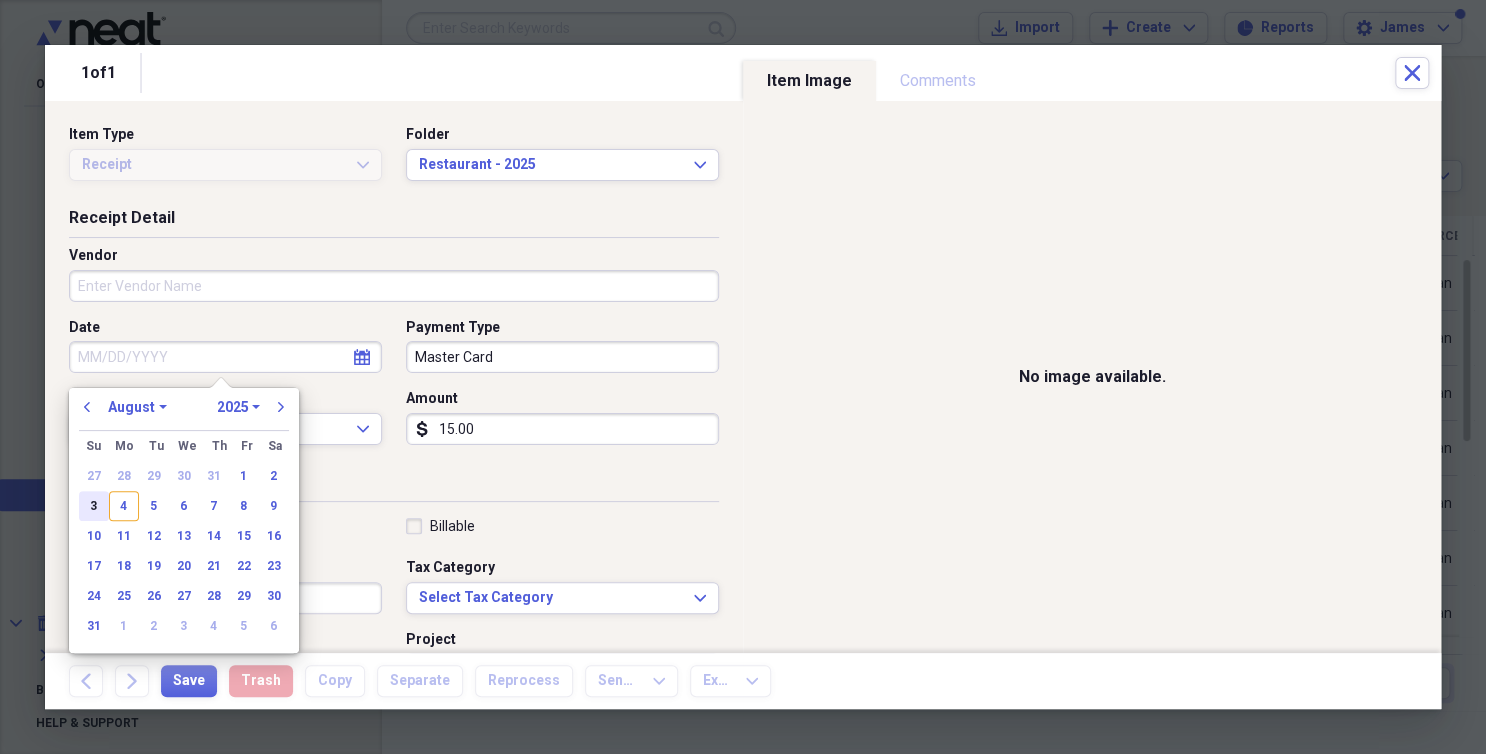 click on "3" at bounding box center [94, 506] 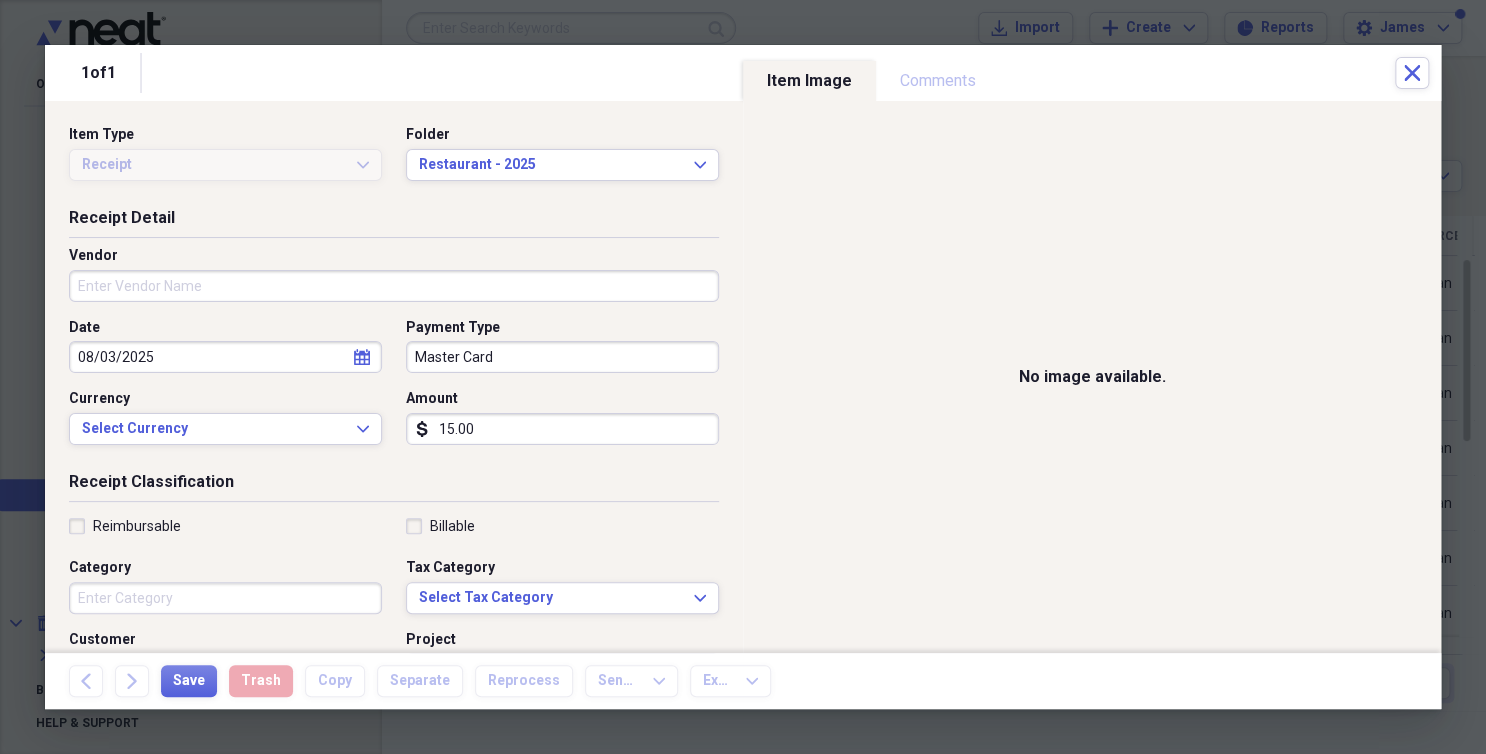 click on "Vendor" at bounding box center [394, 286] 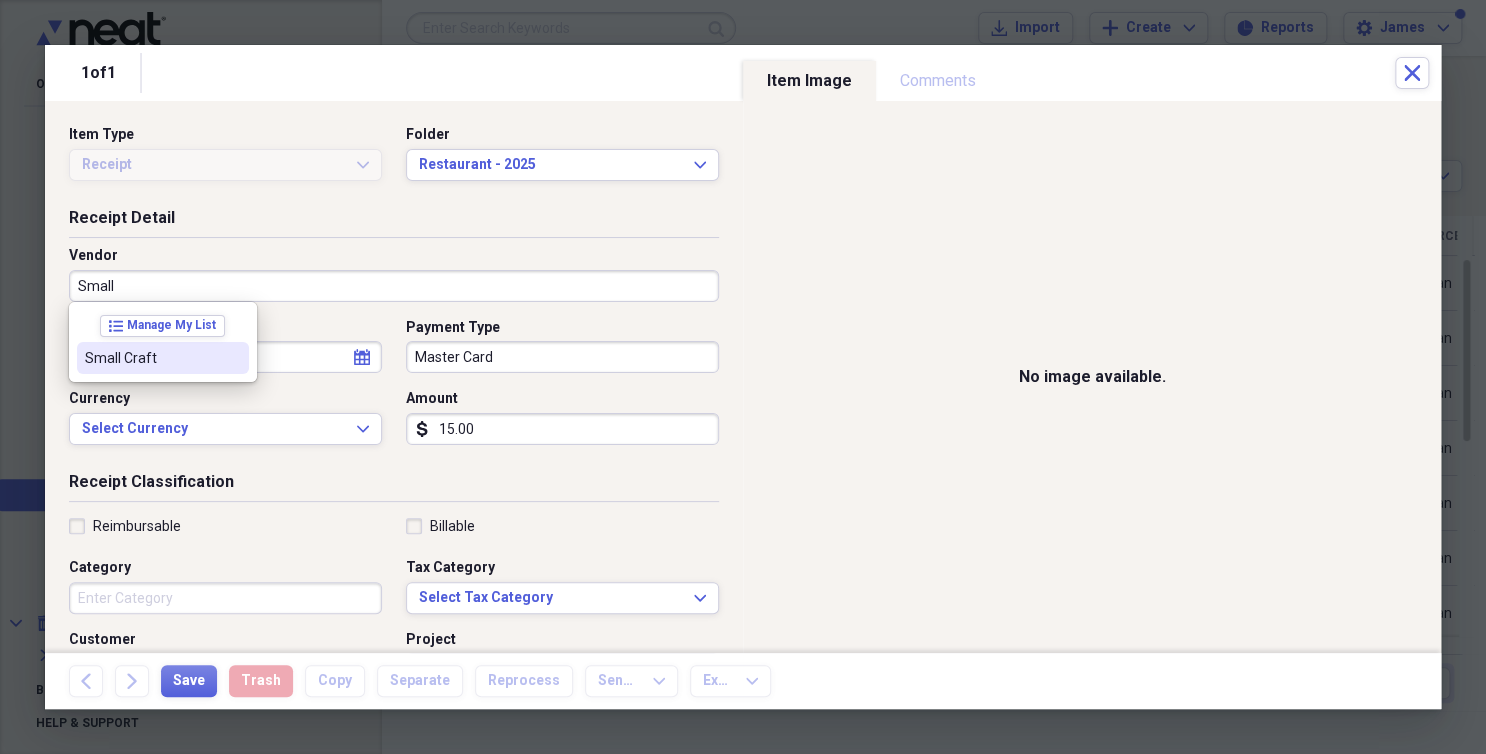 click on "Small Craft" at bounding box center (151, 358) 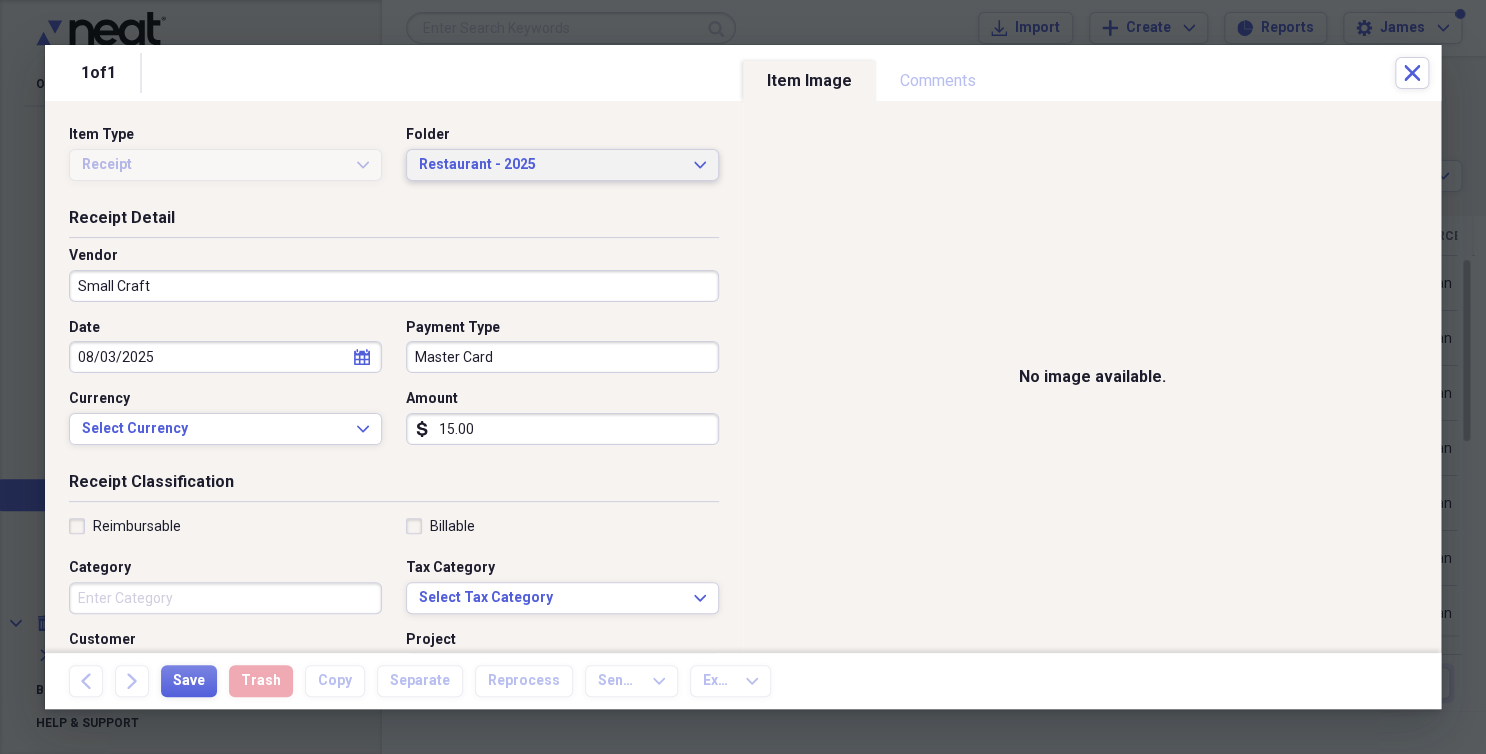 click 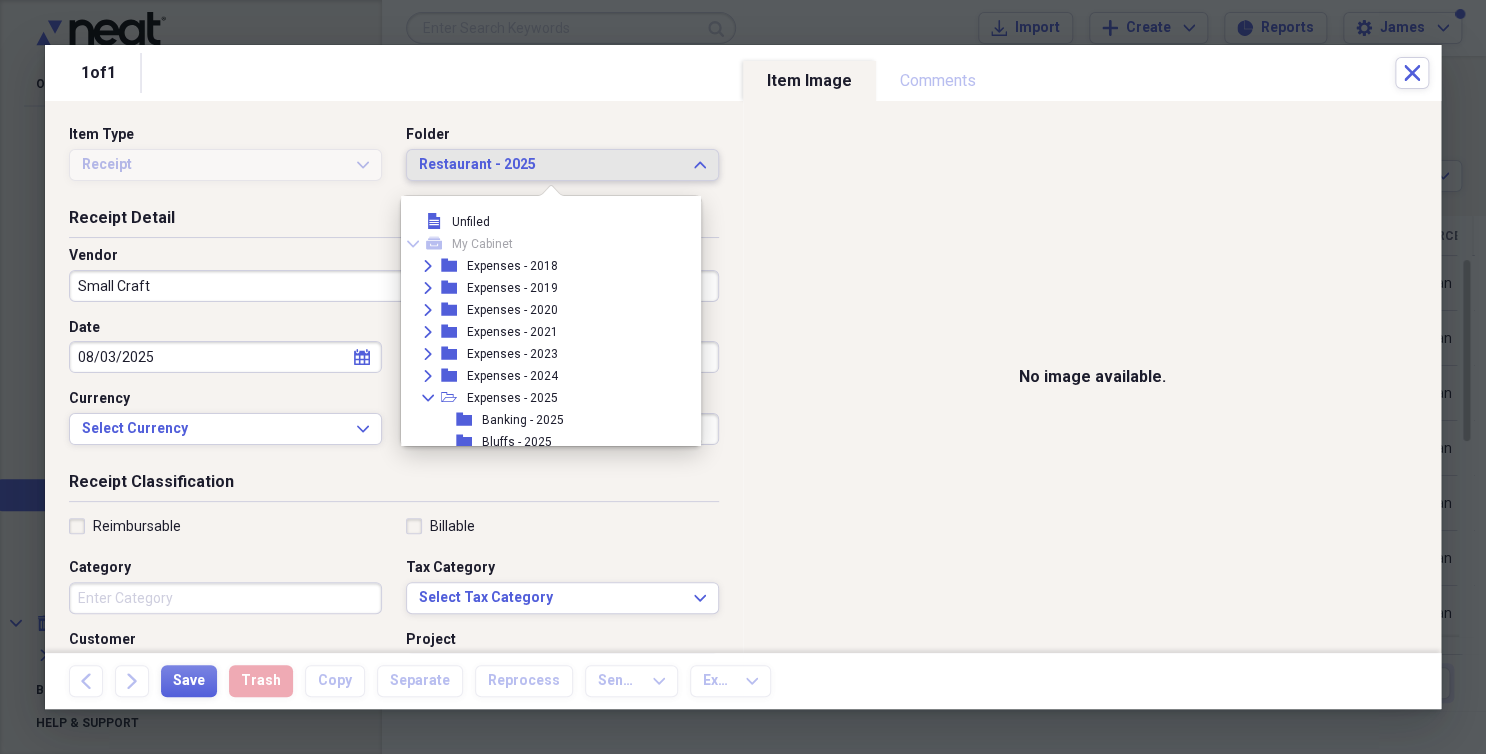 scroll, scrollTop: 292, scrollLeft: 0, axis: vertical 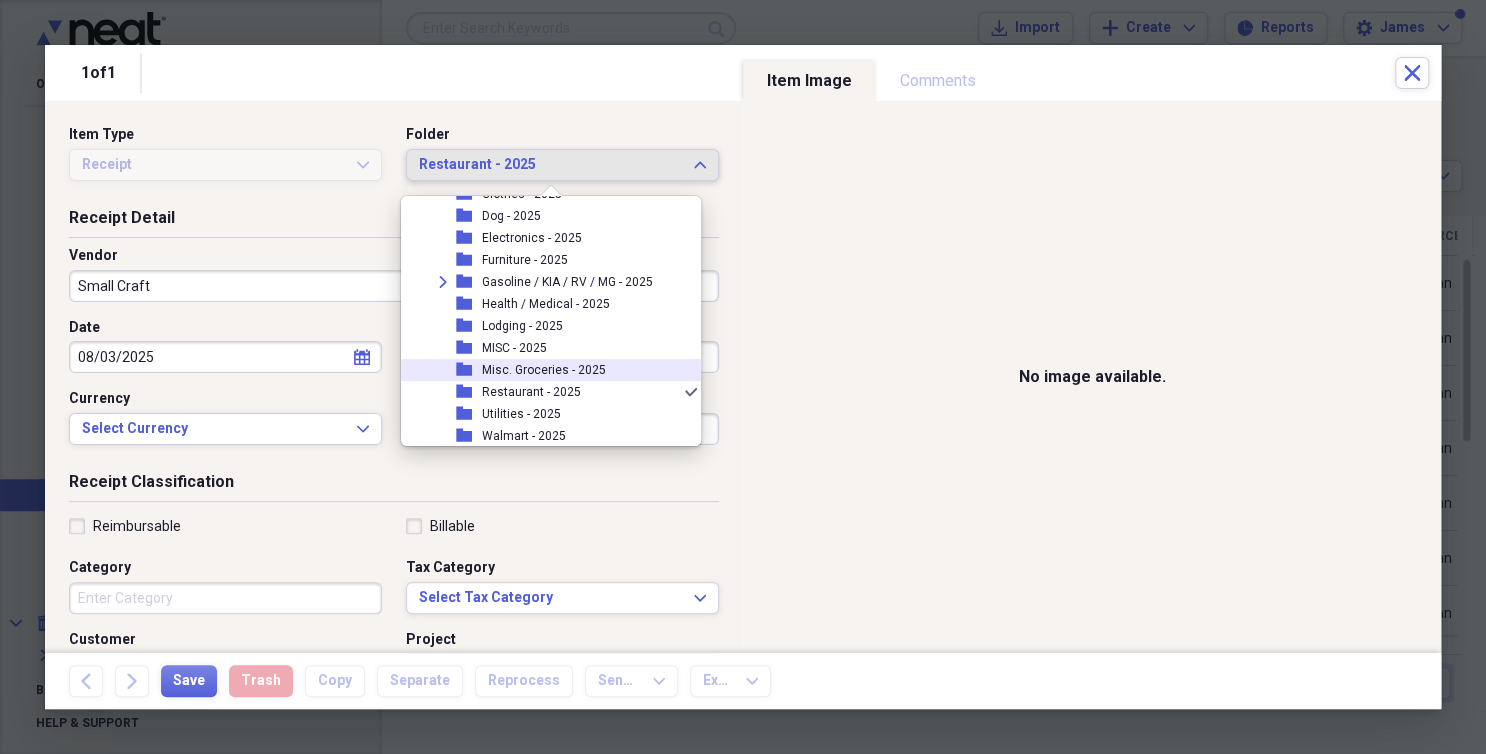 click on "Misc. Groceries - 2025" at bounding box center (544, 370) 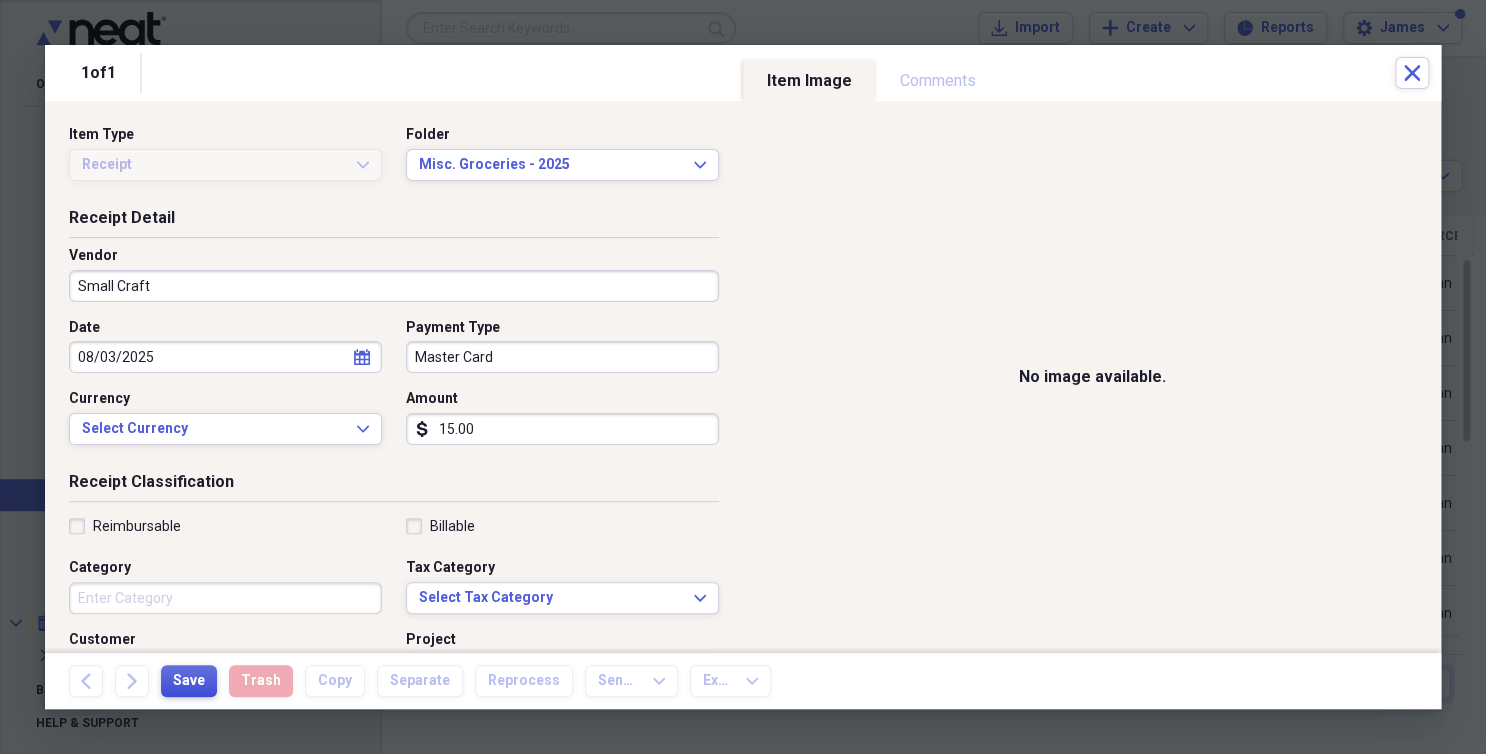 click on "Save" at bounding box center [189, 681] 